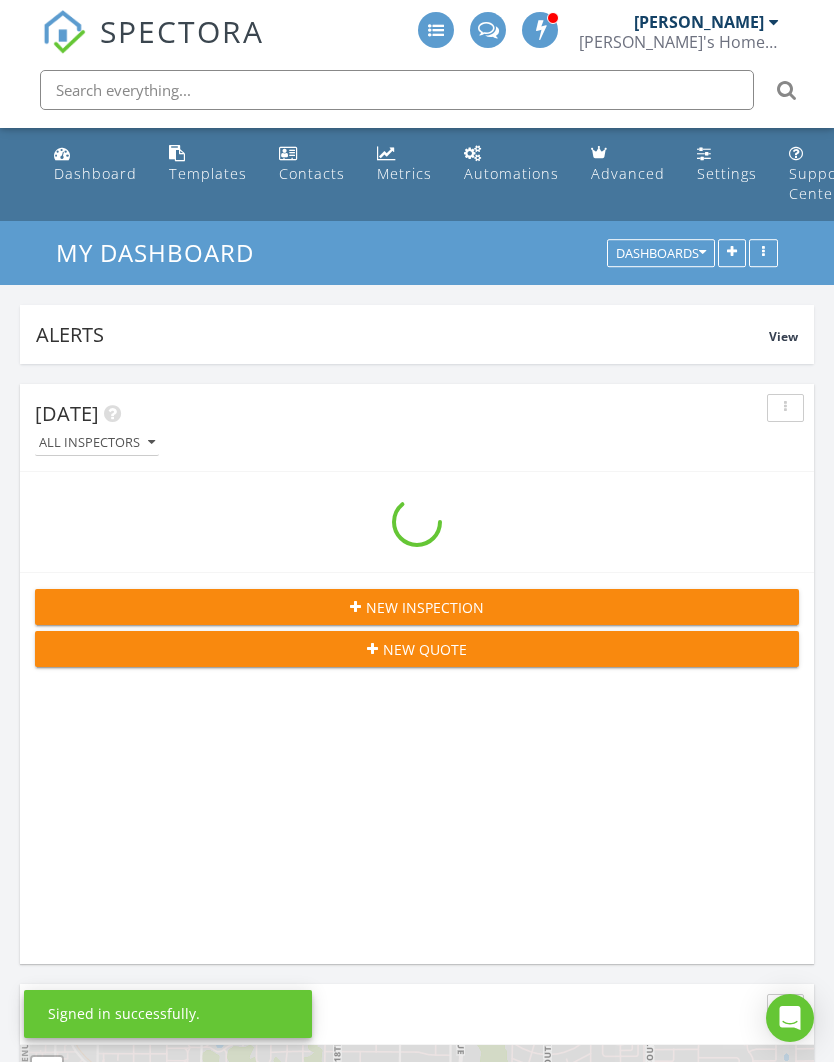 scroll, scrollTop: 0, scrollLeft: 0, axis: both 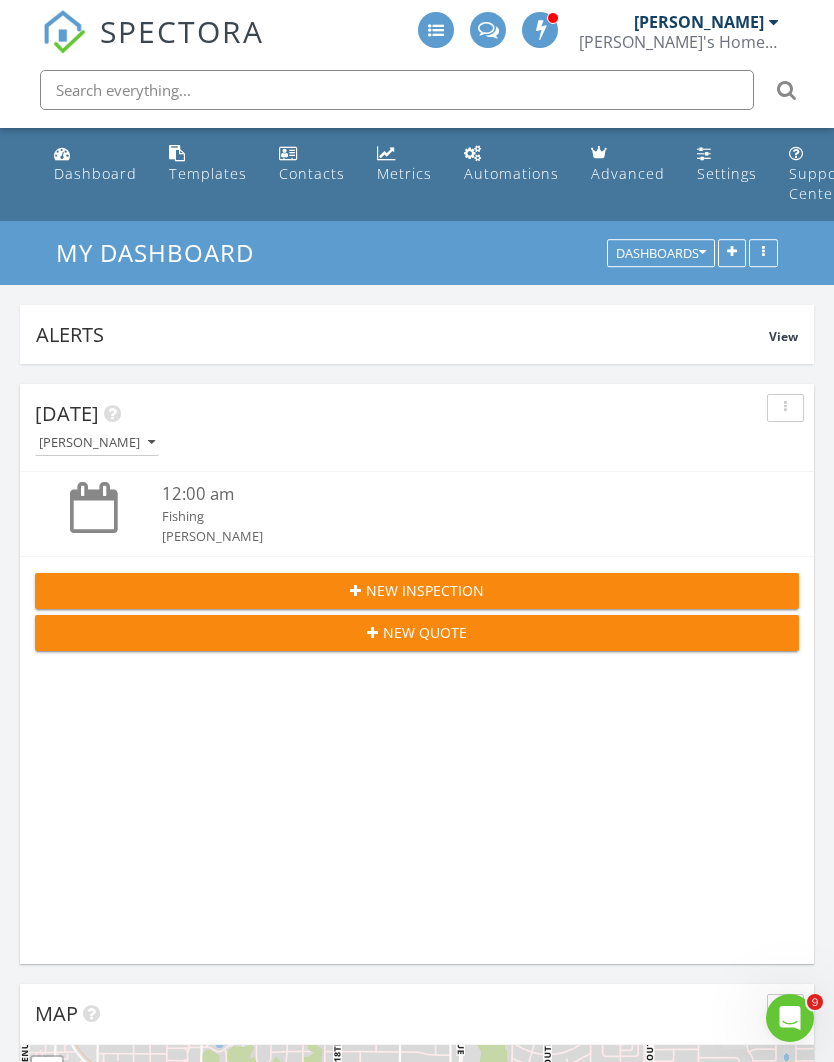 click 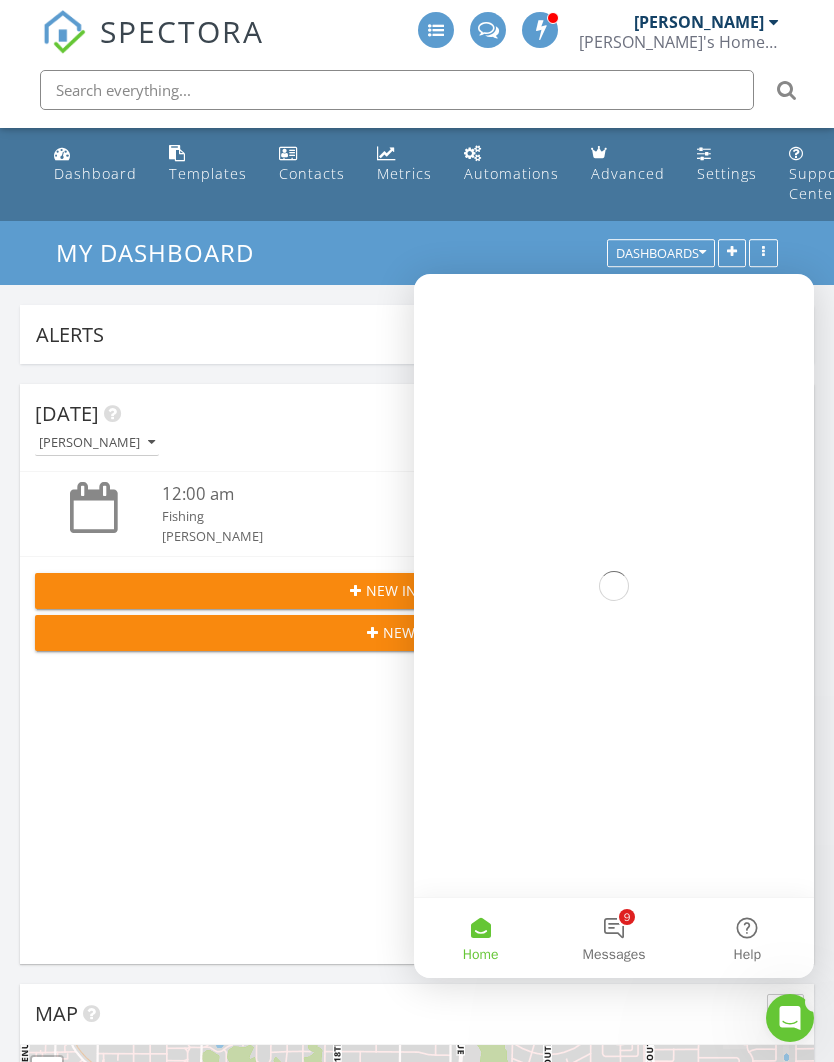 scroll, scrollTop: 0, scrollLeft: 0, axis: both 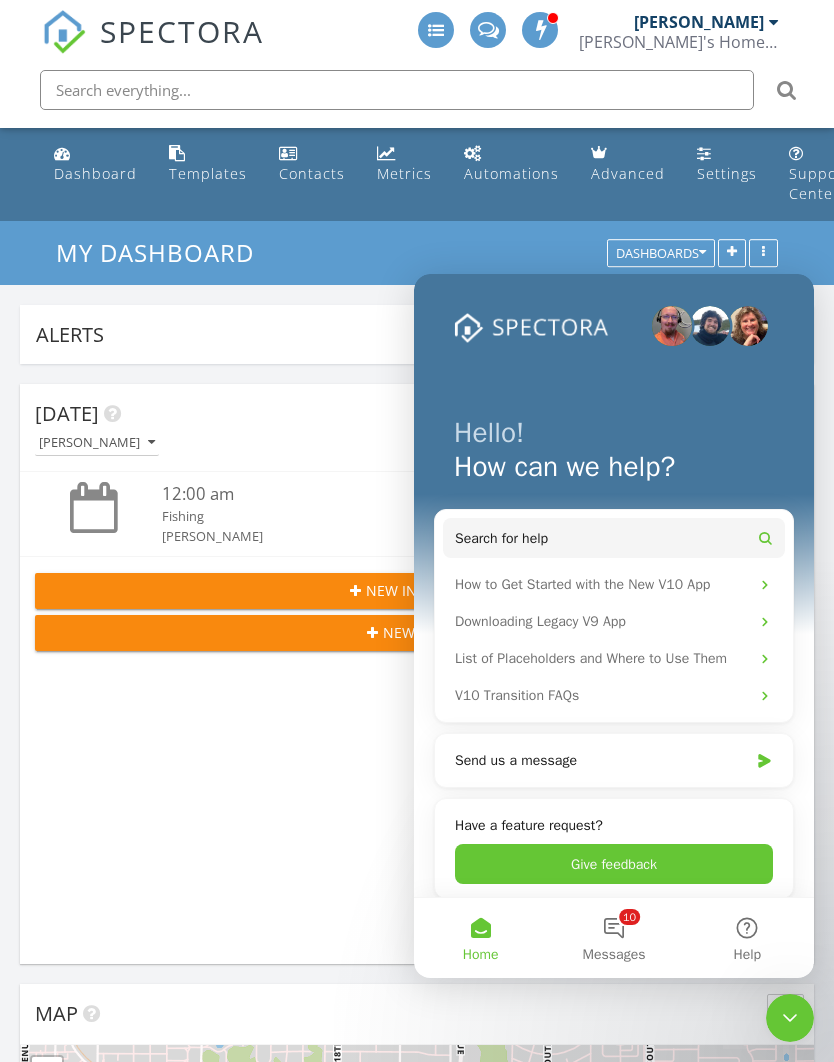 click on "Help" at bounding box center [747, 938] 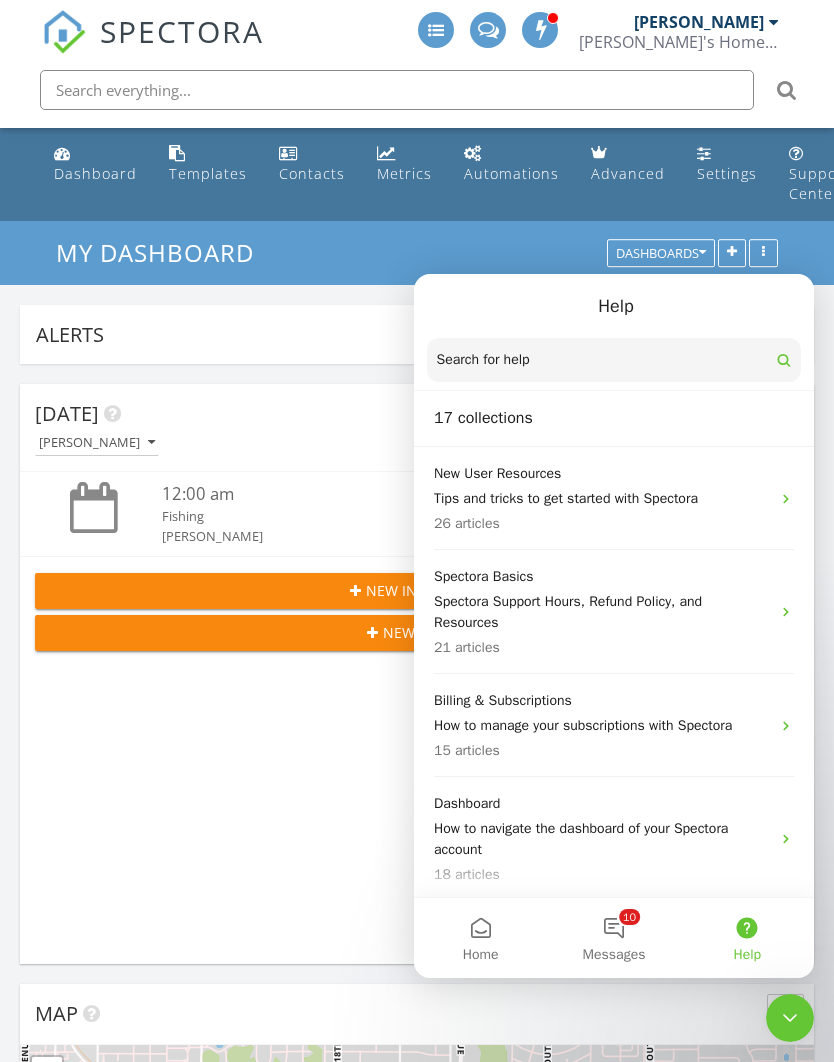 click at bounding box center [614, 360] 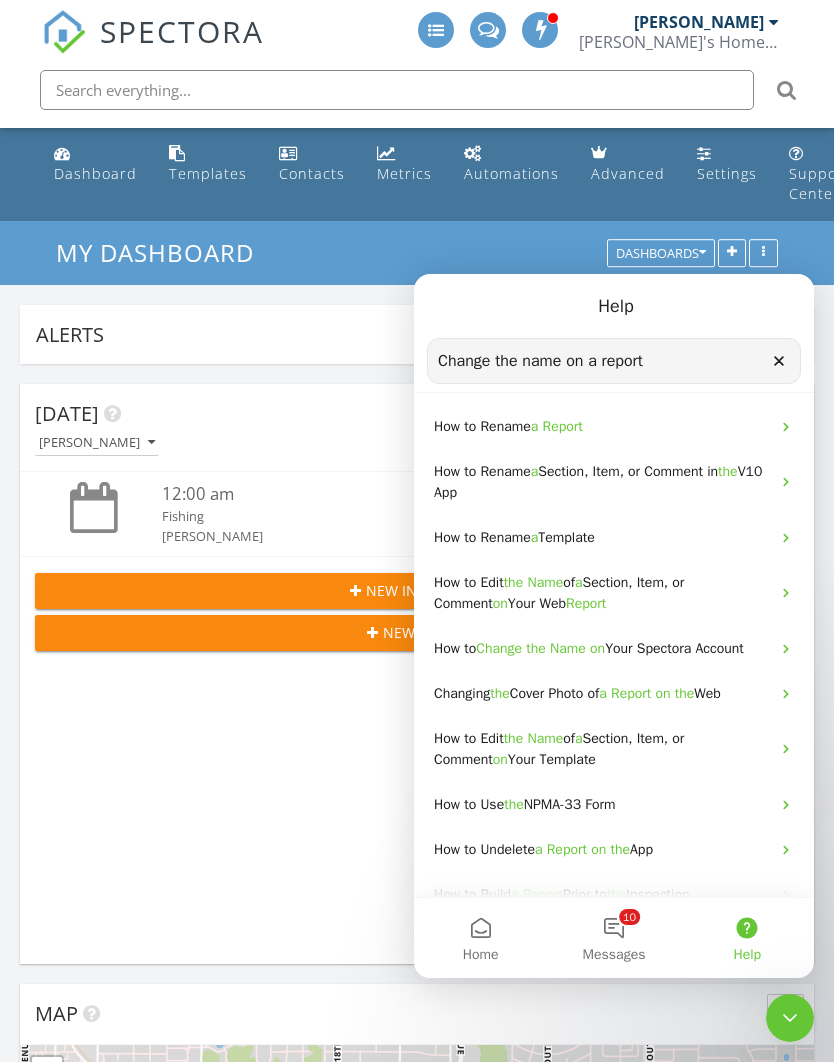 type on "Change the name on a report" 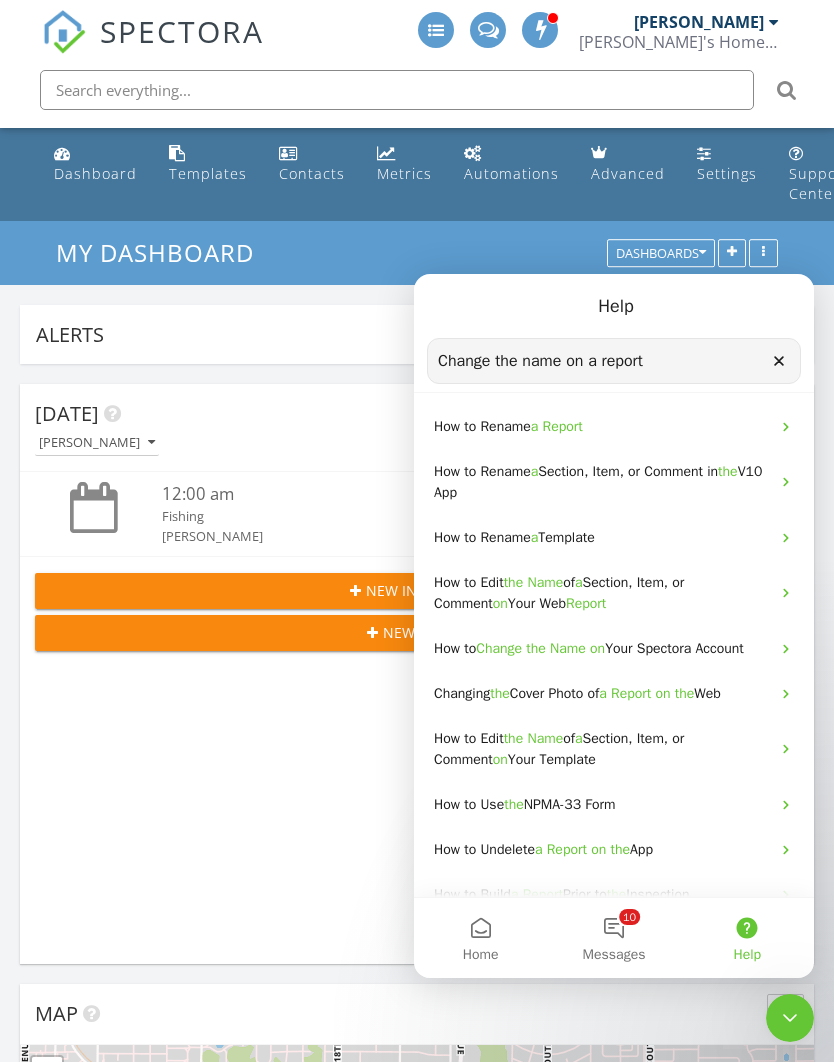 click 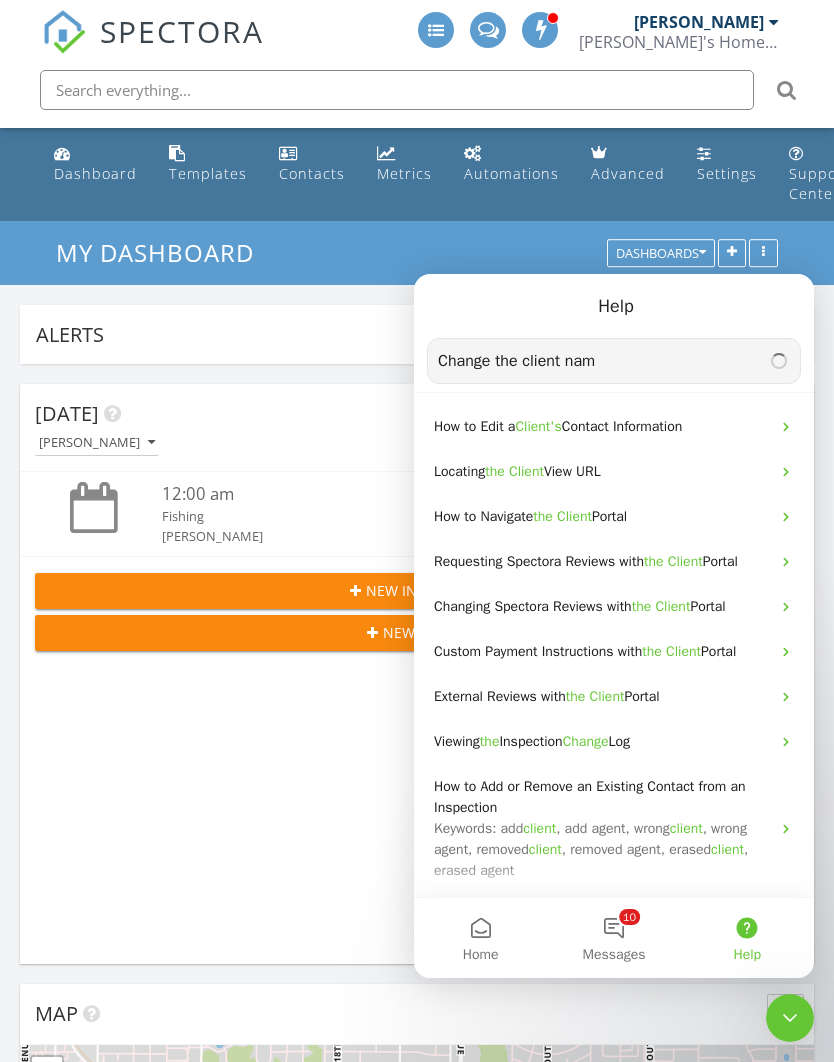 type on "Change the client name" 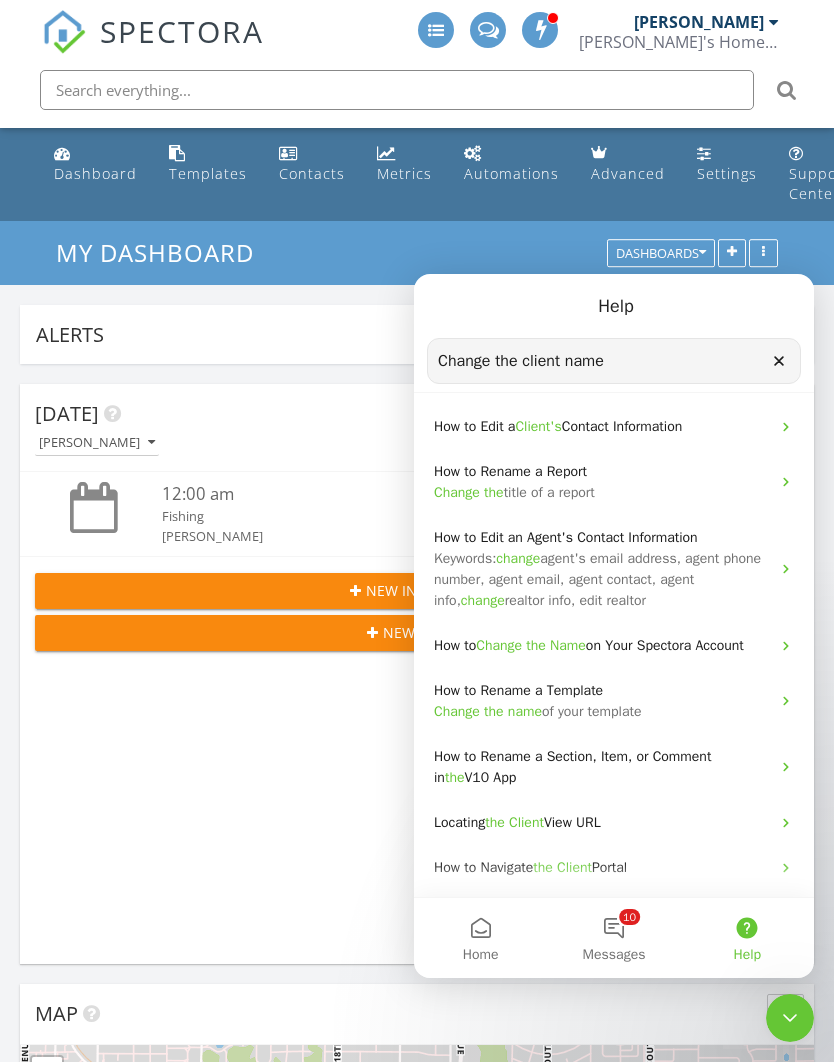 click on "How to Edit a  Client's  Contact Information" at bounding box center [602, 426] 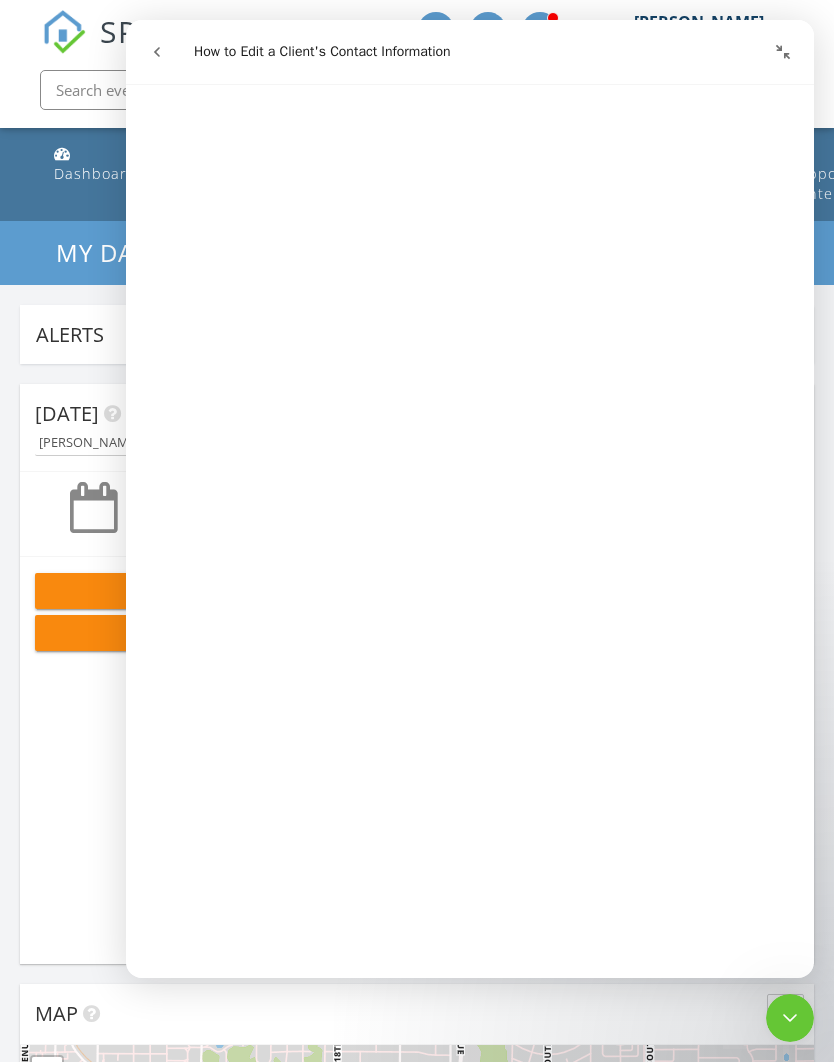 scroll, scrollTop: 3225, scrollLeft: 0, axis: vertical 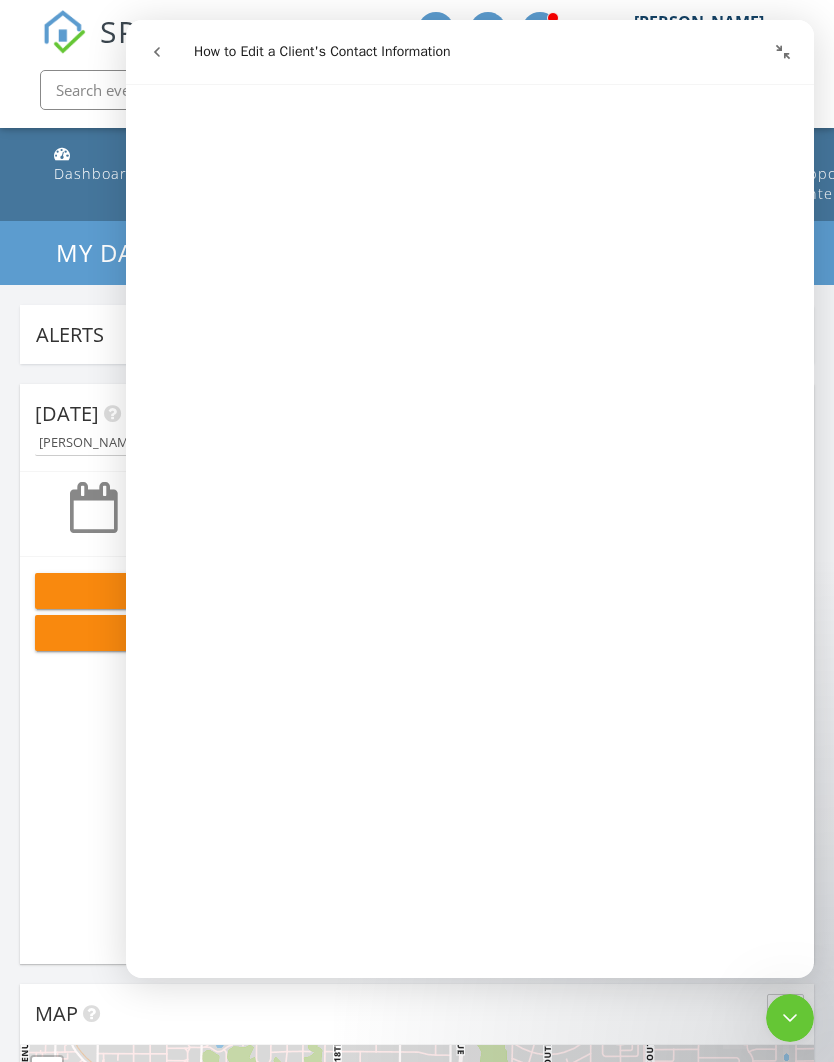 click on "Today
Steve Trans
12:00 am
Fishing
Steve Trans
New Inspection     New Quote" at bounding box center (417, 674) 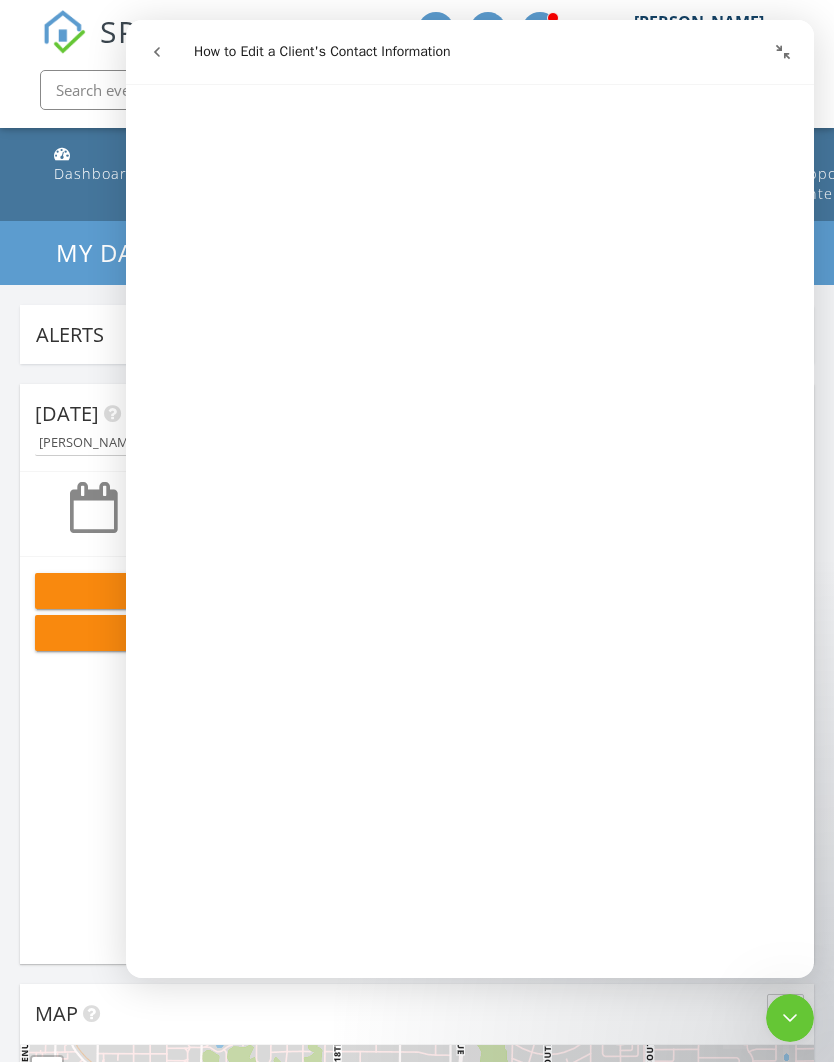 scroll, scrollTop: 2218, scrollLeft: 0, axis: vertical 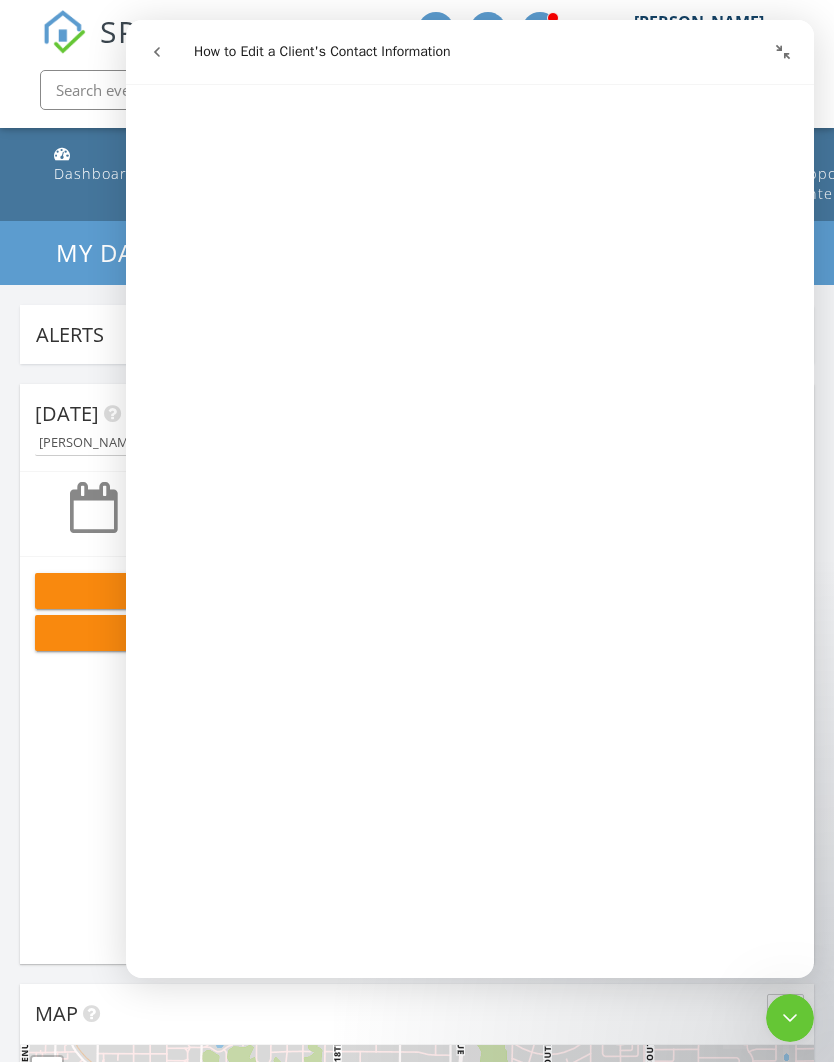 click on "Today
Steve Trans
12:00 am
Fishing
Steve Trans
New Inspection     New Quote" at bounding box center [417, 674] 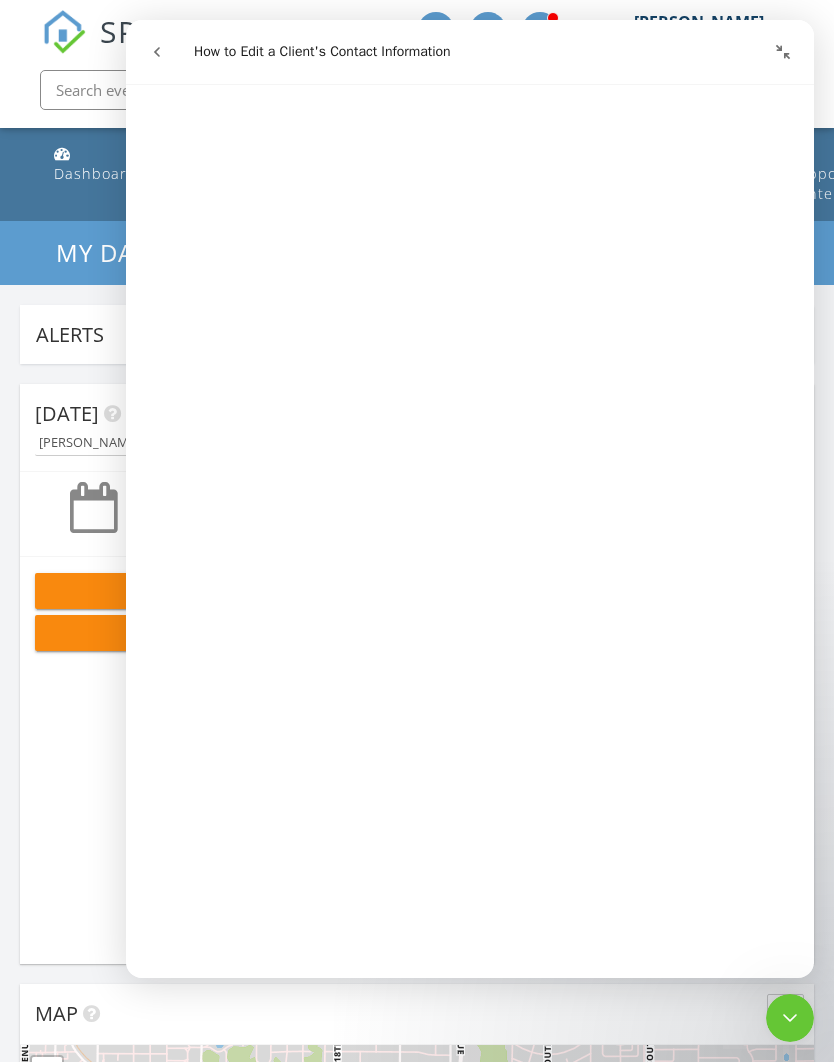 click 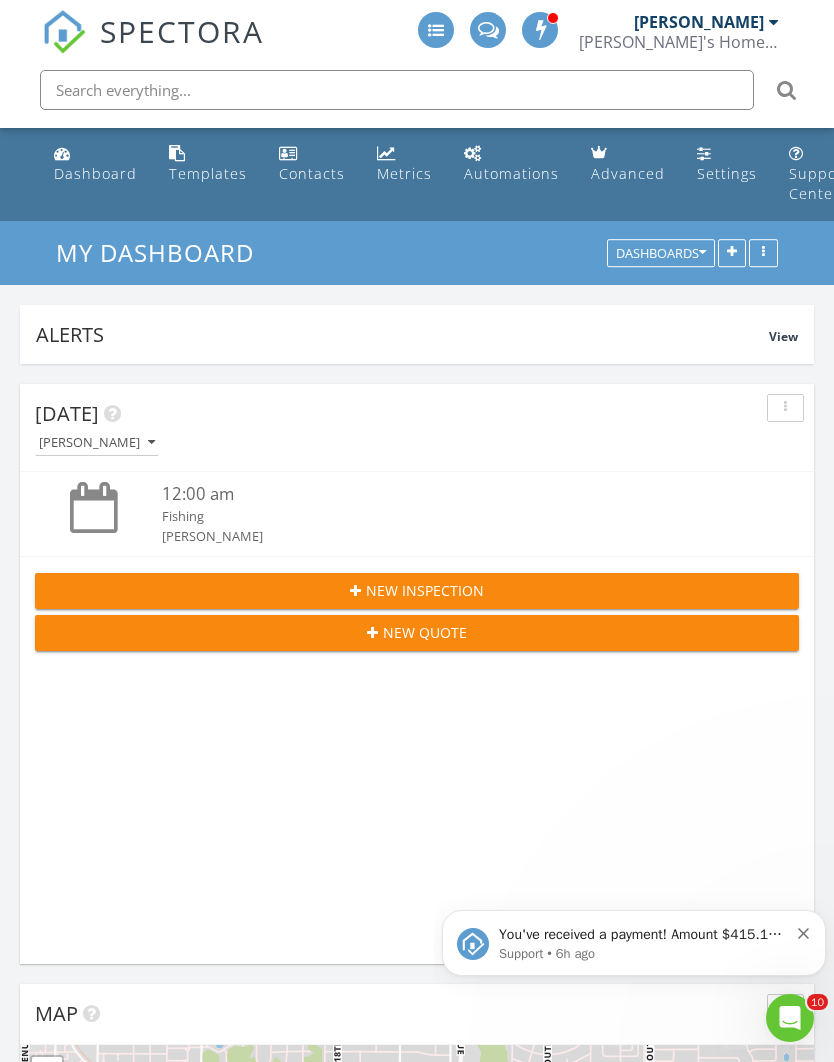 scroll, scrollTop: 0, scrollLeft: 0, axis: both 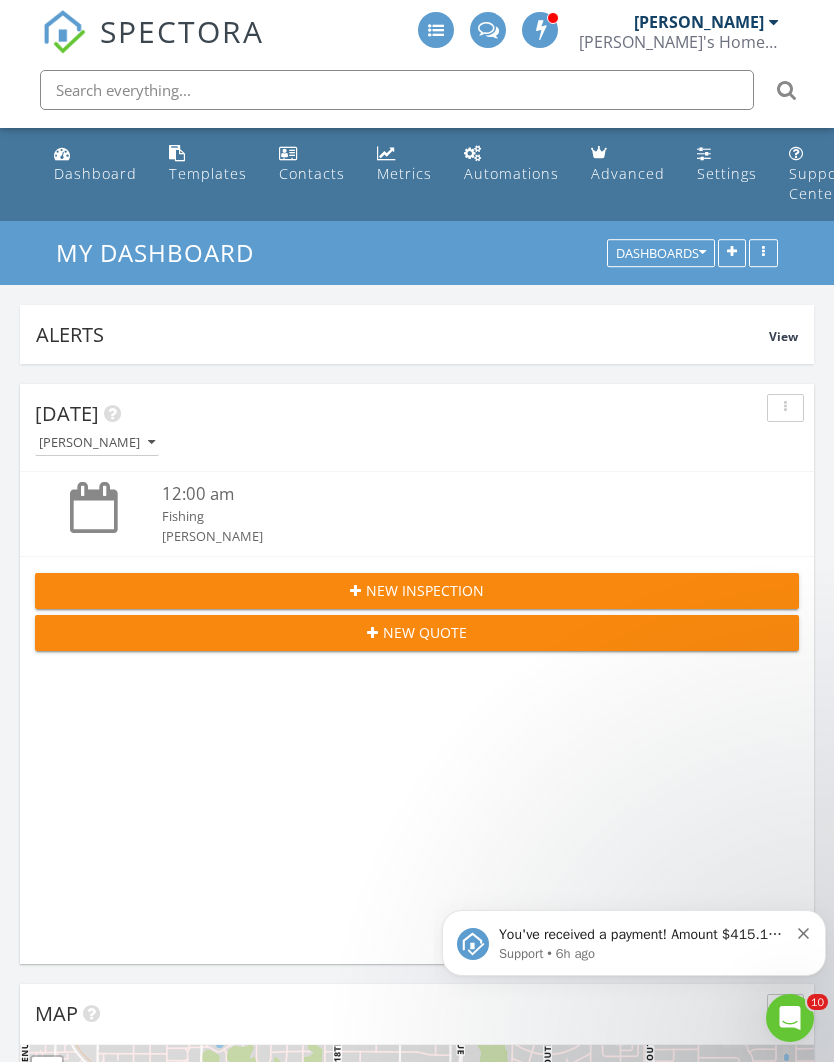 click on "Contacts" at bounding box center [312, 164] 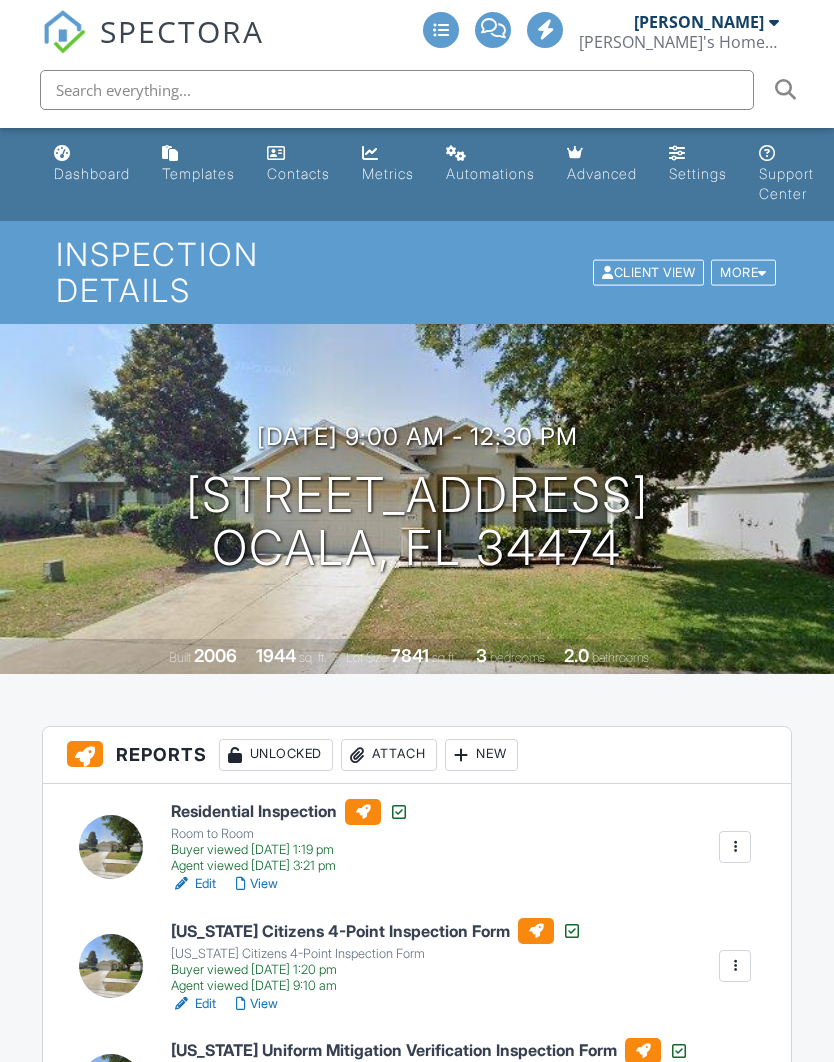 scroll, scrollTop: 0, scrollLeft: 0, axis: both 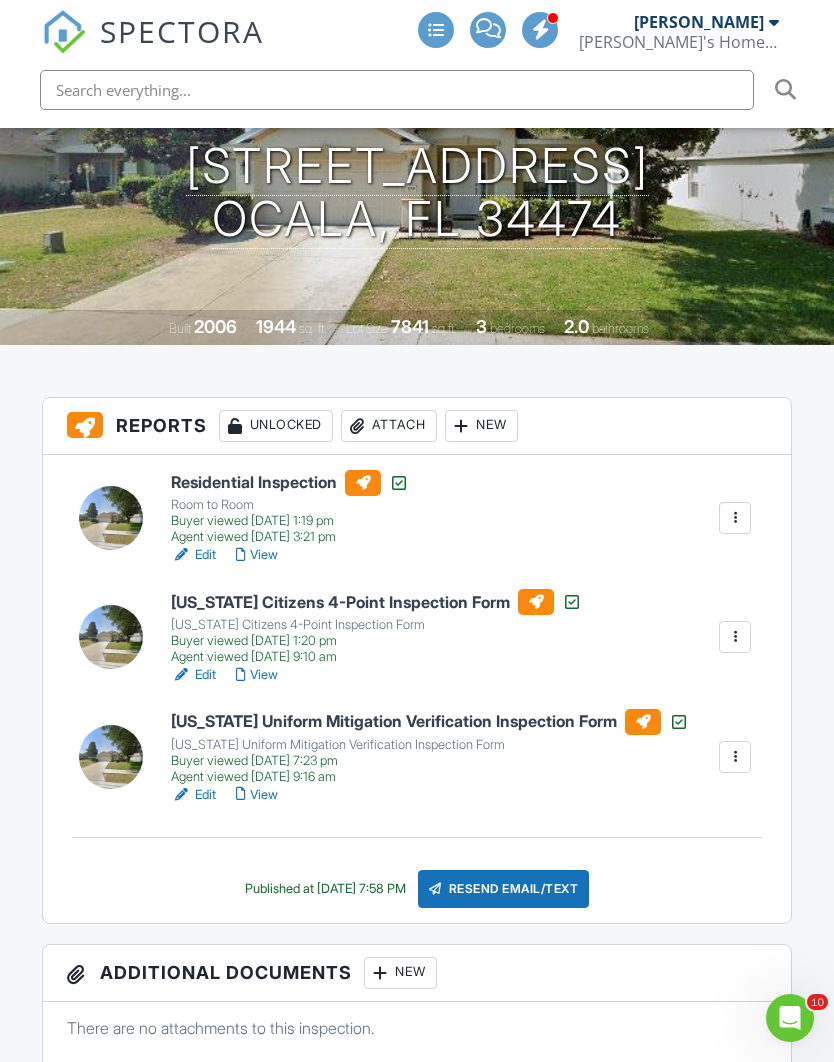click on "View" at bounding box center [257, 555] 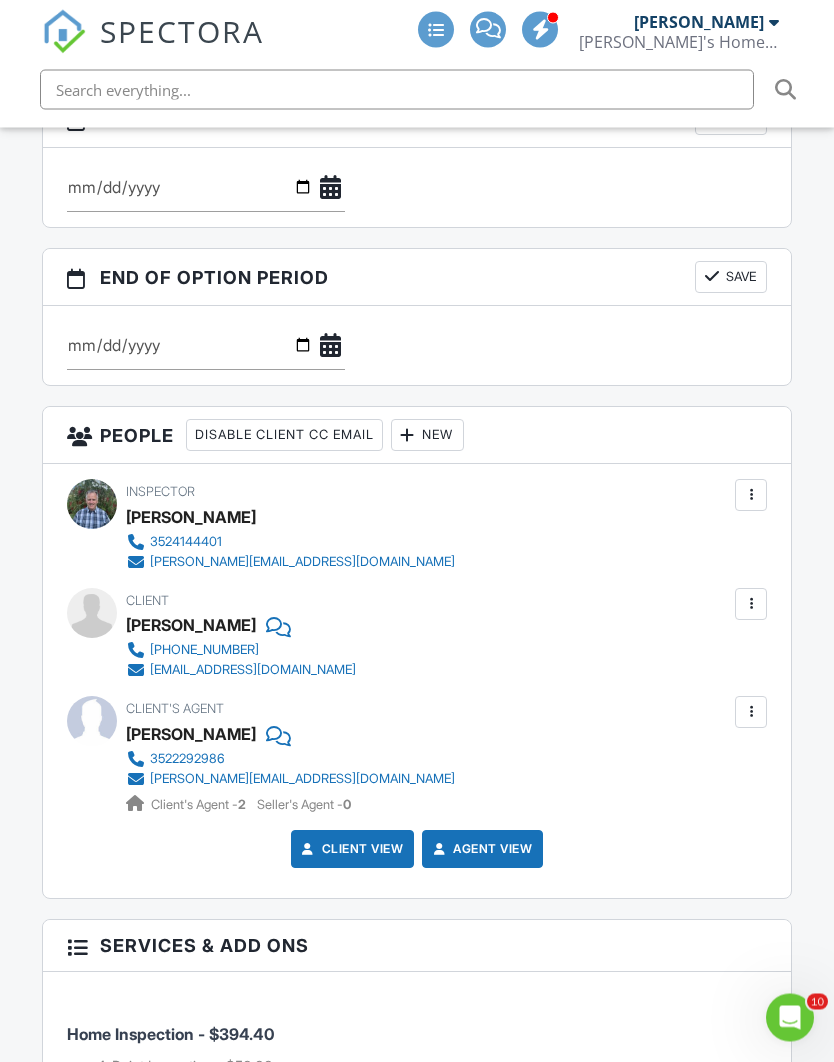 scroll, scrollTop: 2184, scrollLeft: 0, axis: vertical 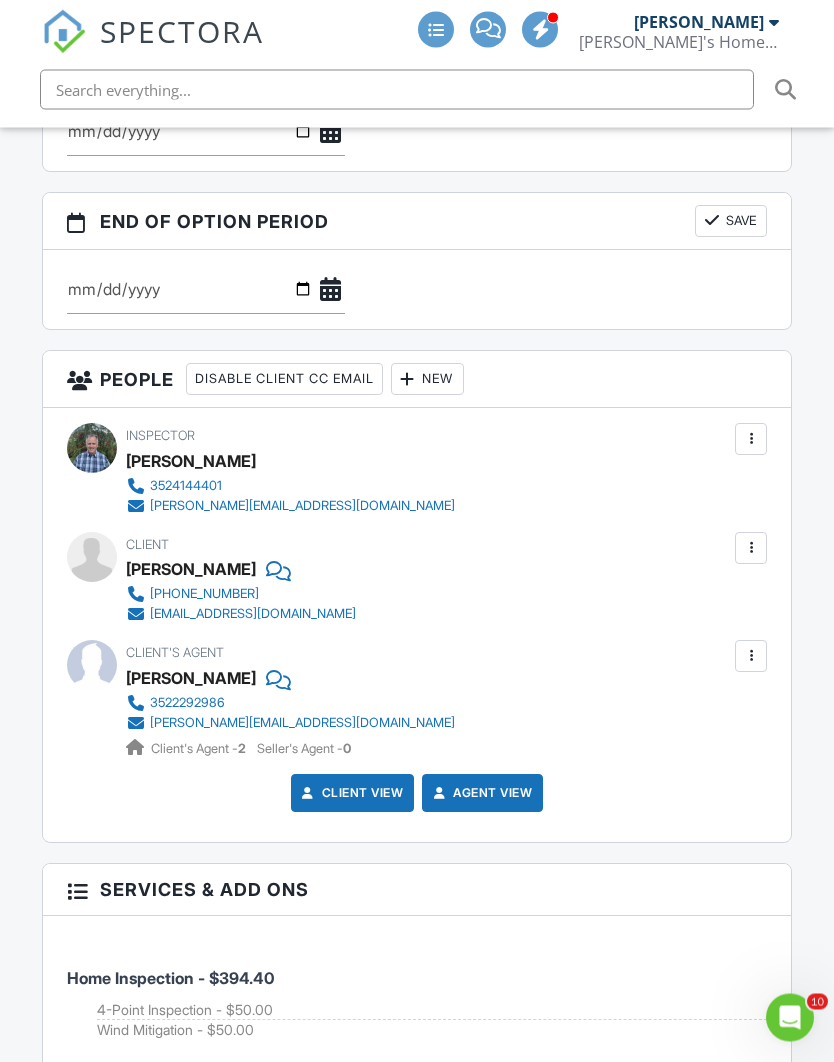 click at bounding box center (751, 549) 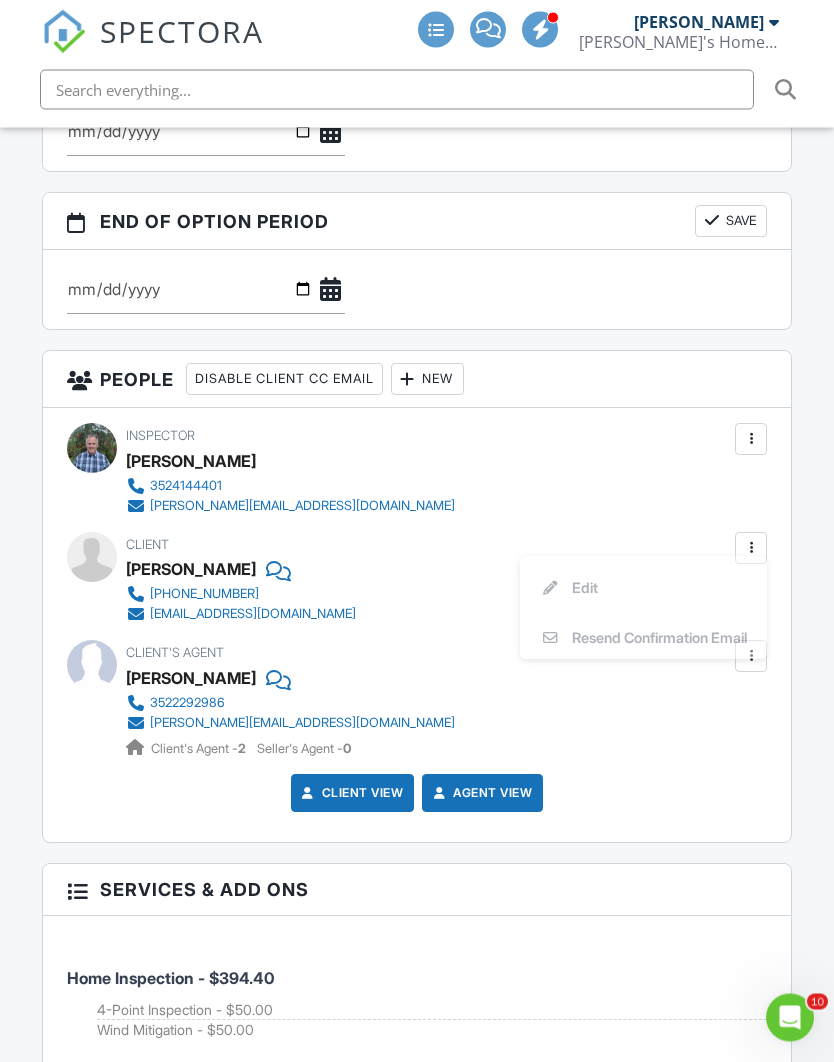 scroll, scrollTop: 2185, scrollLeft: 0, axis: vertical 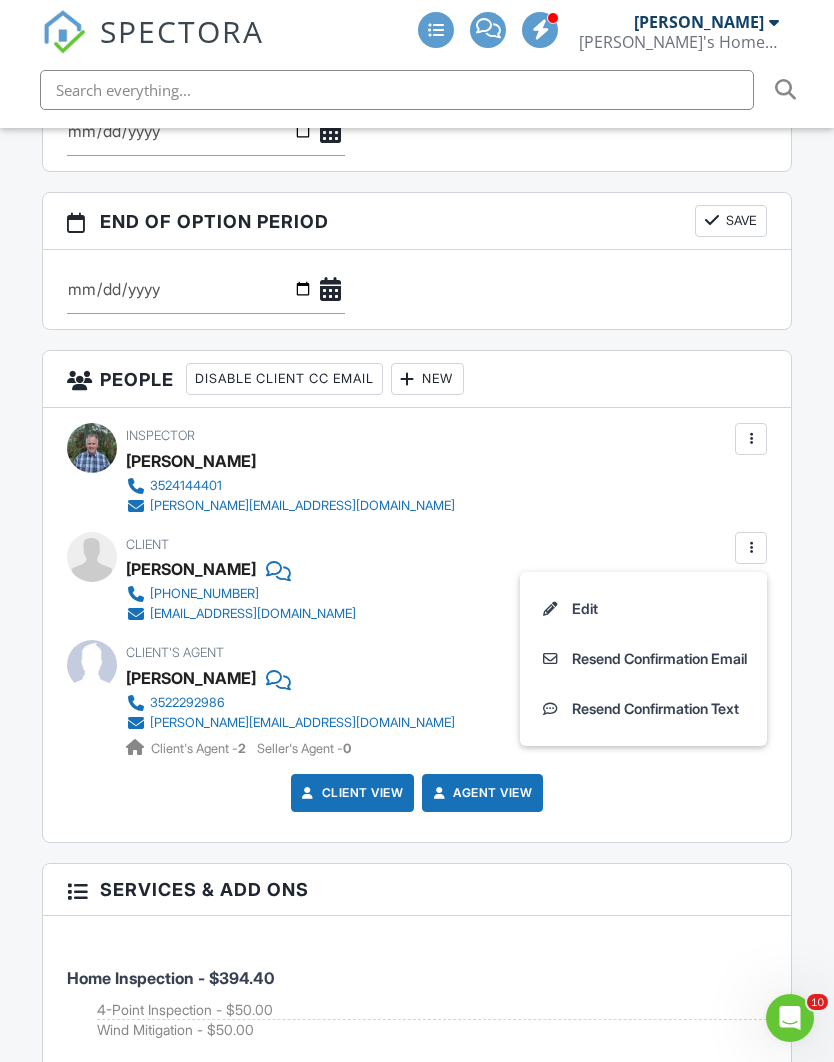 click at bounding box center (751, 548) 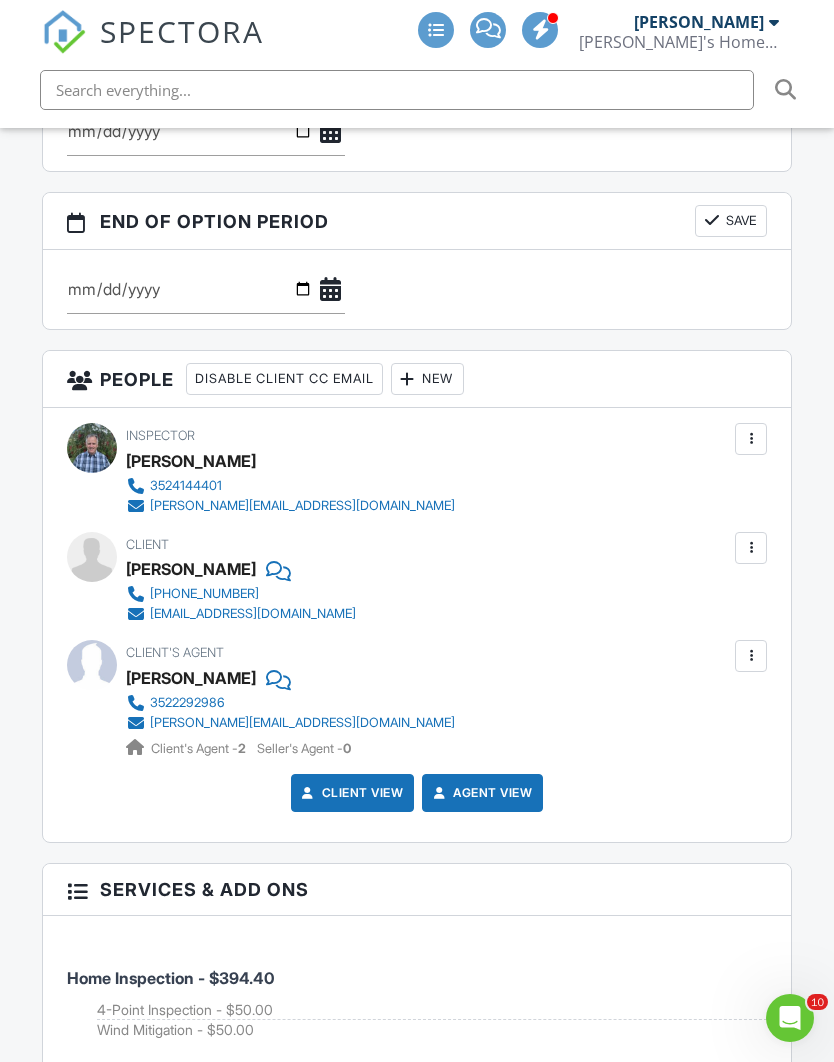 click at bounding box center (751, 548) 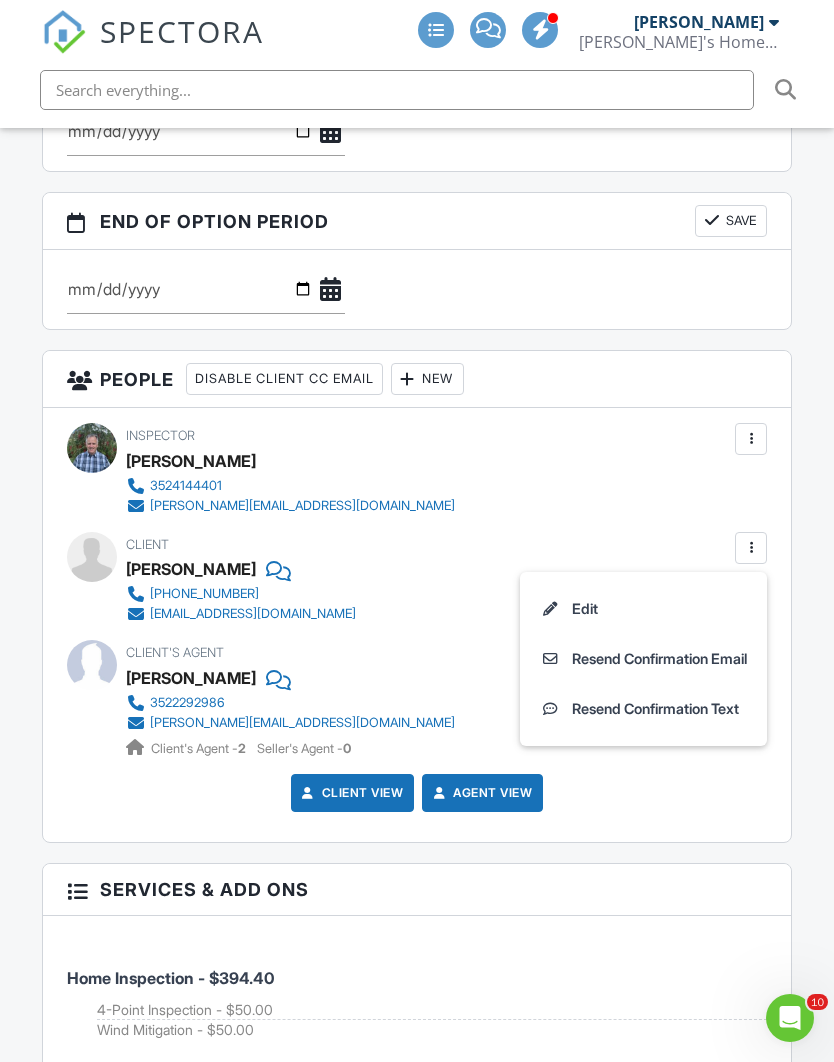 click on "Edit" at bounding box center (643, 609) 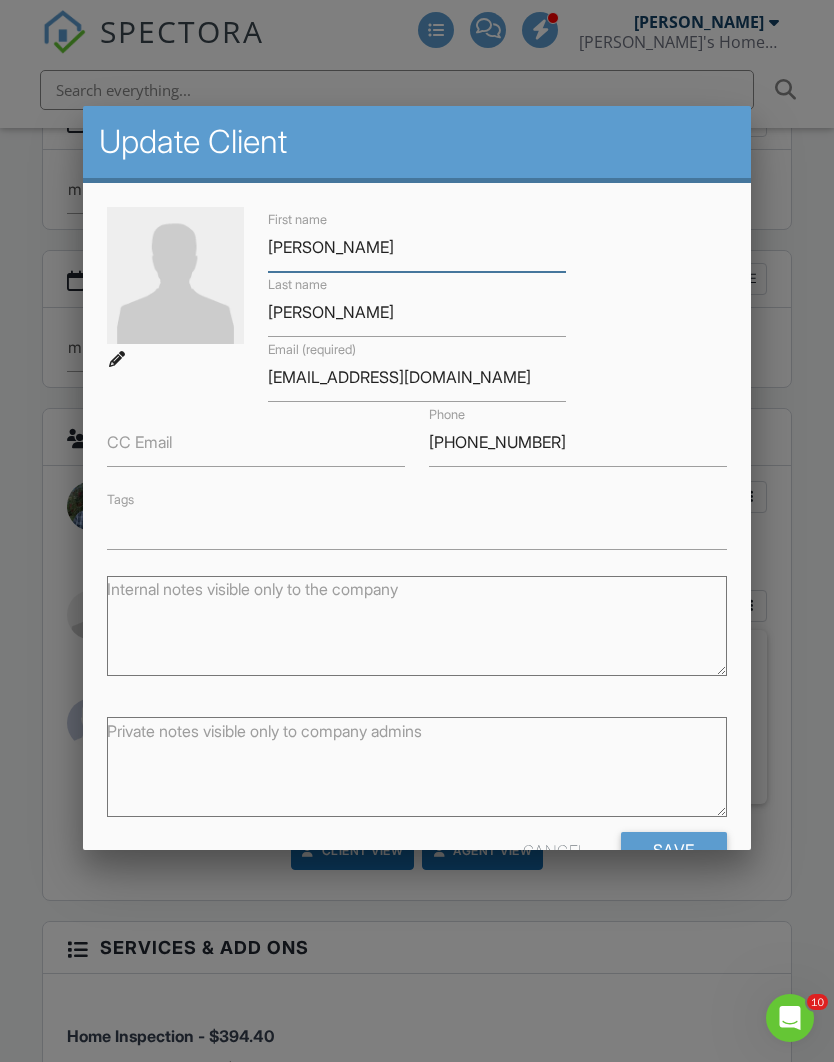 scroll, scrollTop: 2126, scrollLeft: 0, axis: vertical 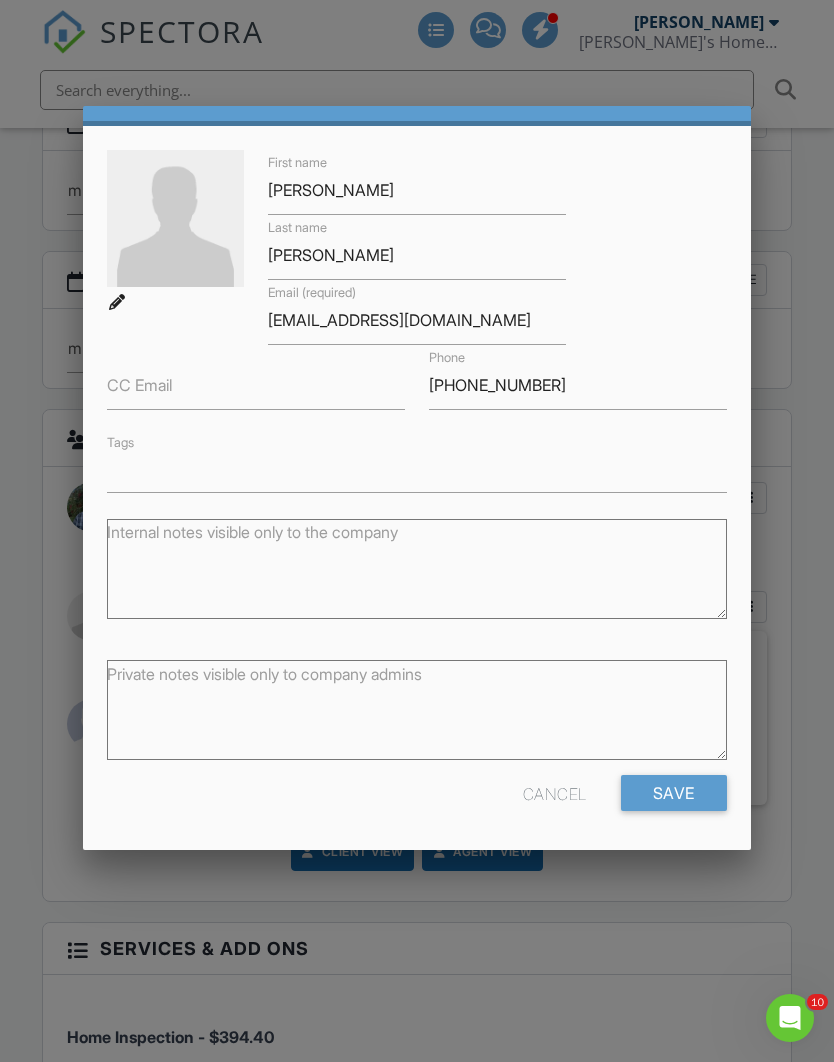 click on "Cancel" at bounding box center (555, 793) 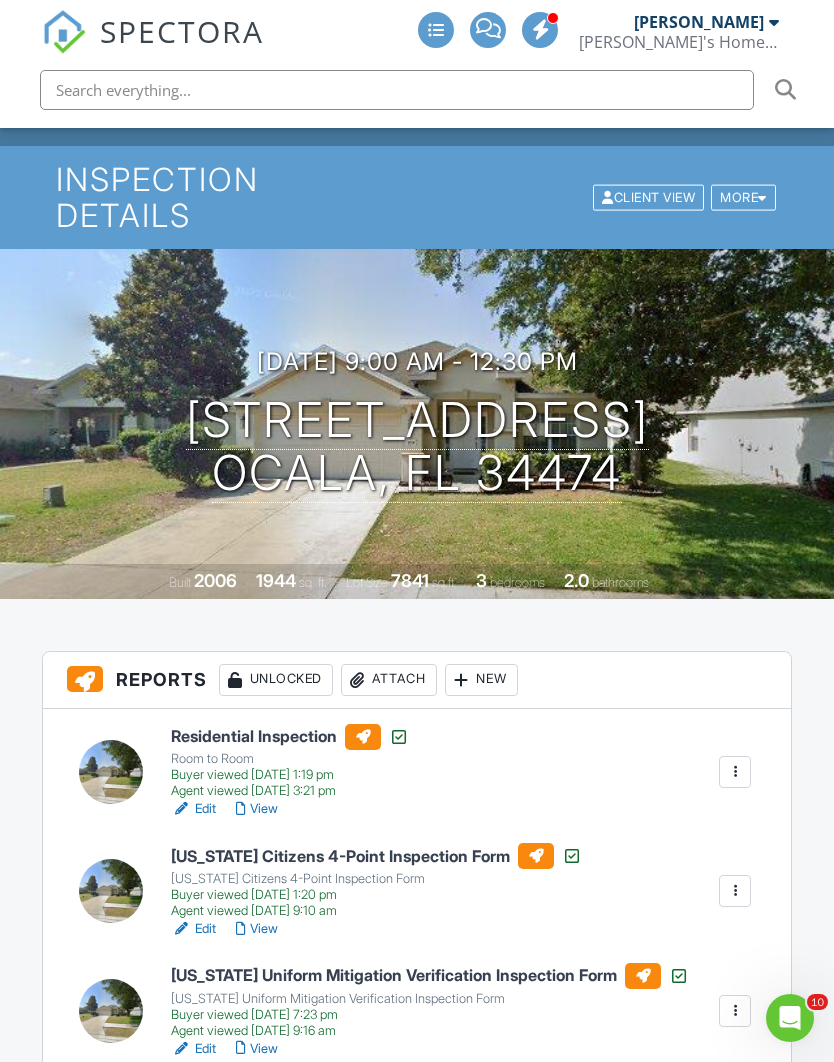 scroll, scrollTop: 0, scrollLeft: 0, axis: both 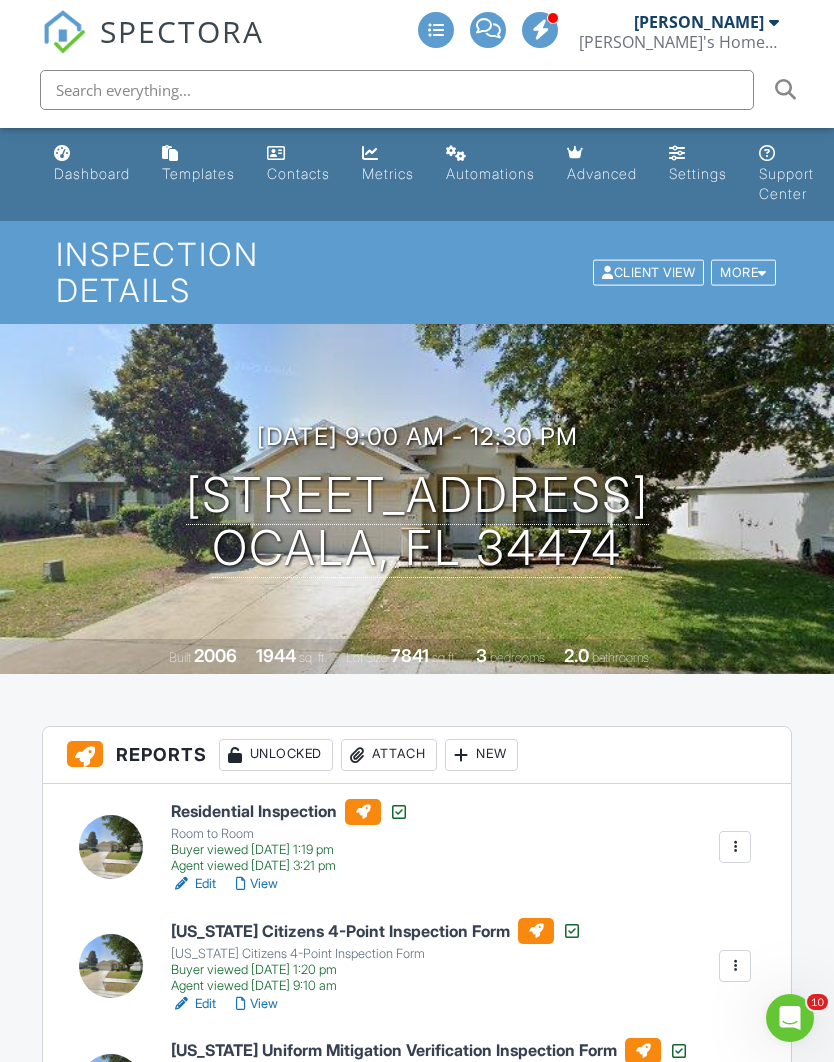 click on "Client View" at bounding box center (648, 272) 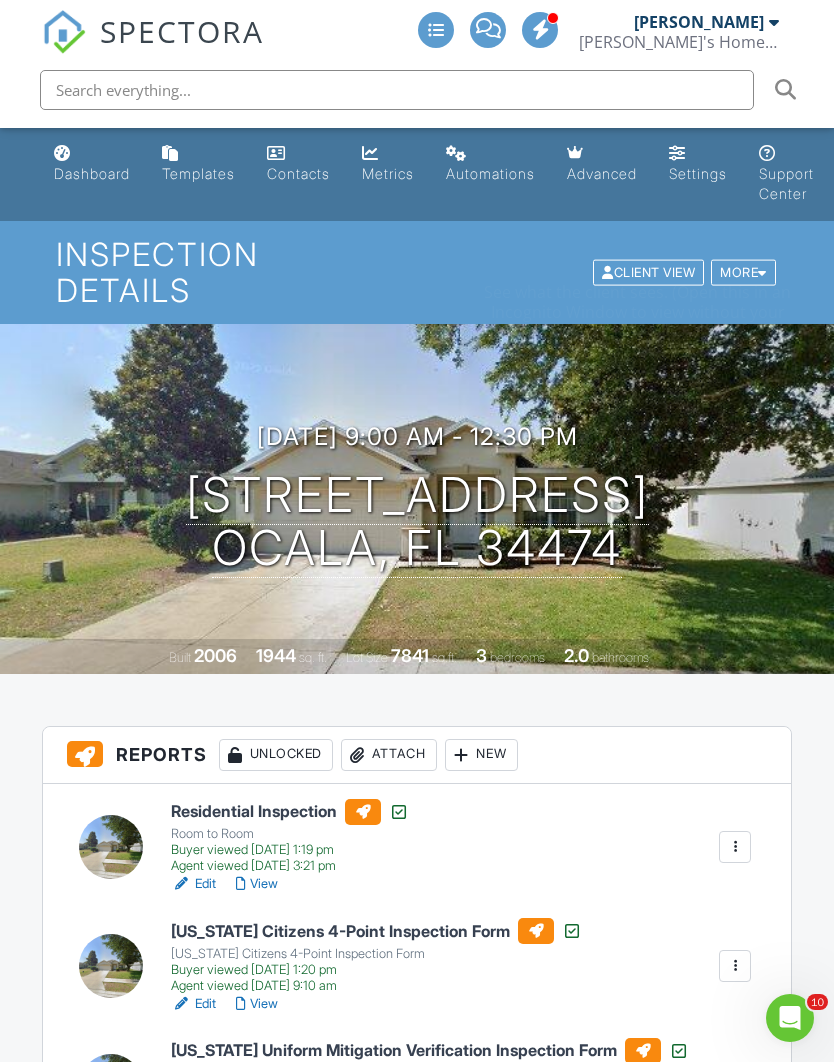click 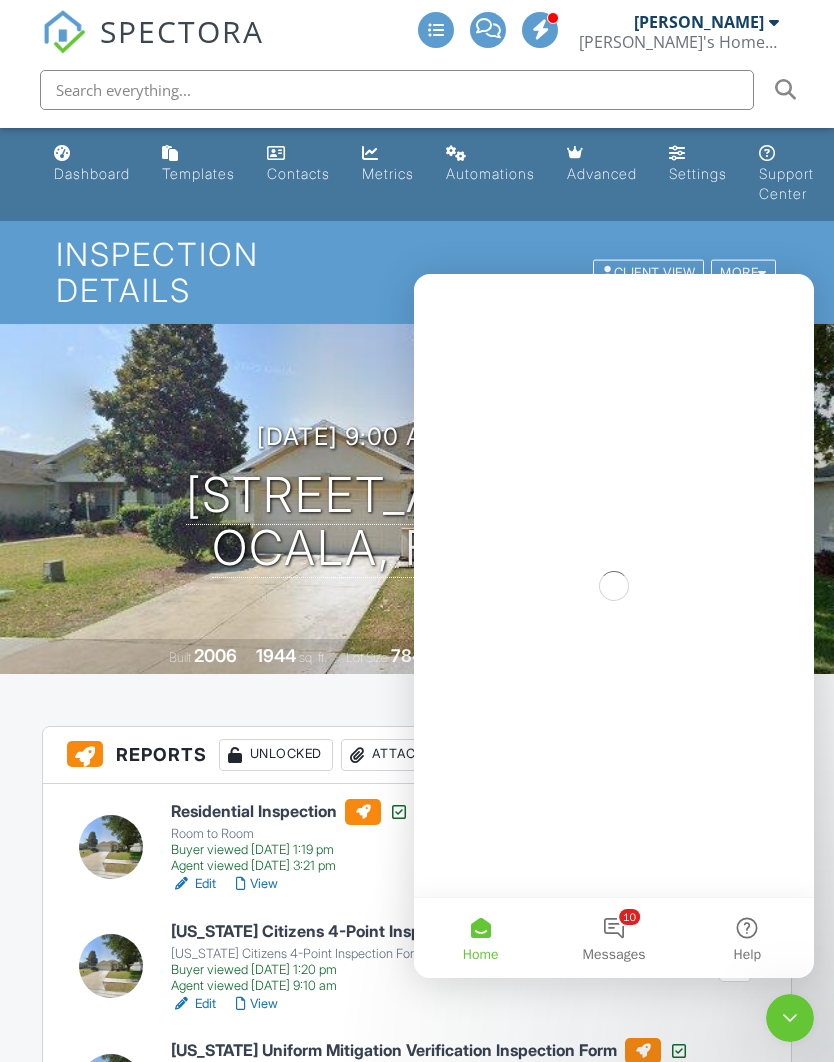 scroll, scrollTop: 0, scrollLeft: 0, axis: both 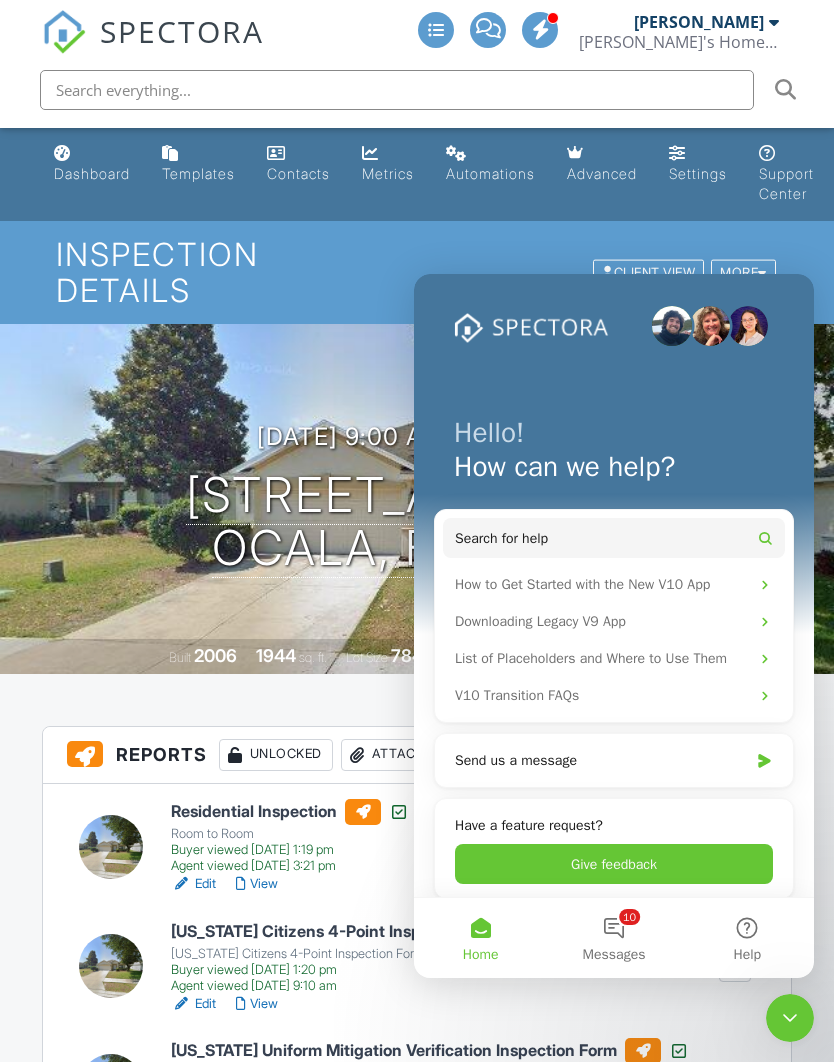 click on "Search for help" at bounding box center [614, 538] 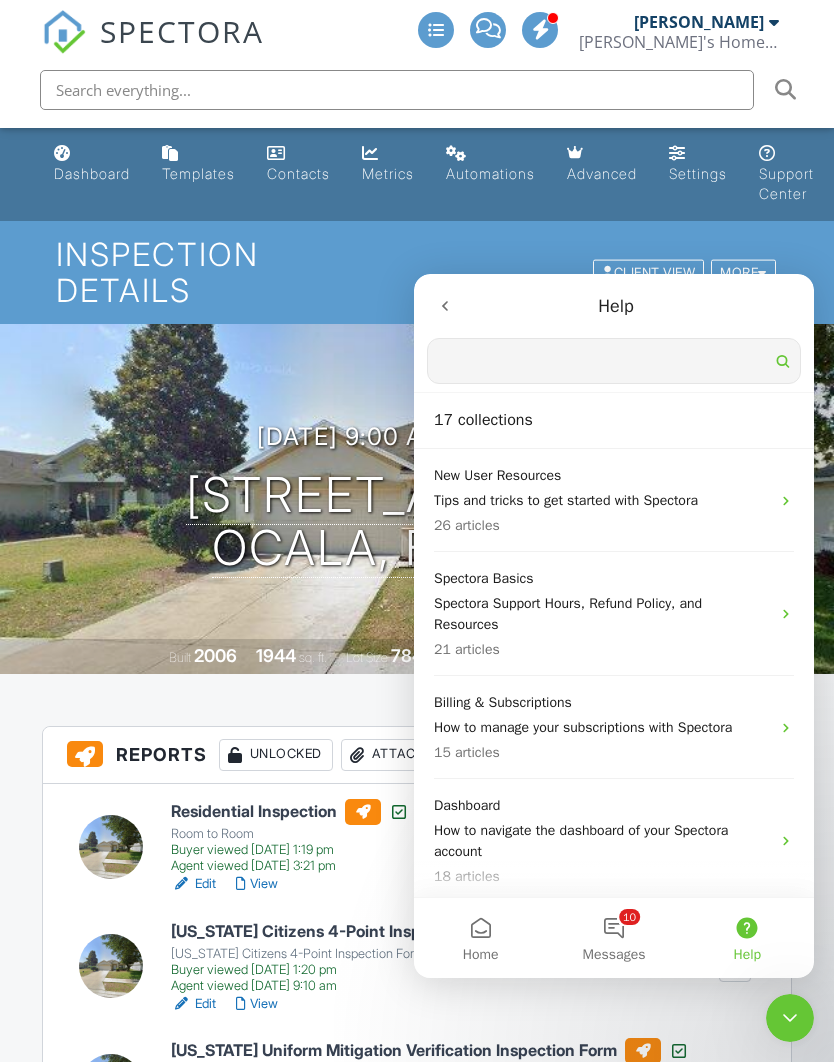 scroll, scrollTop: 0, scrollLeft: 0, axis: both 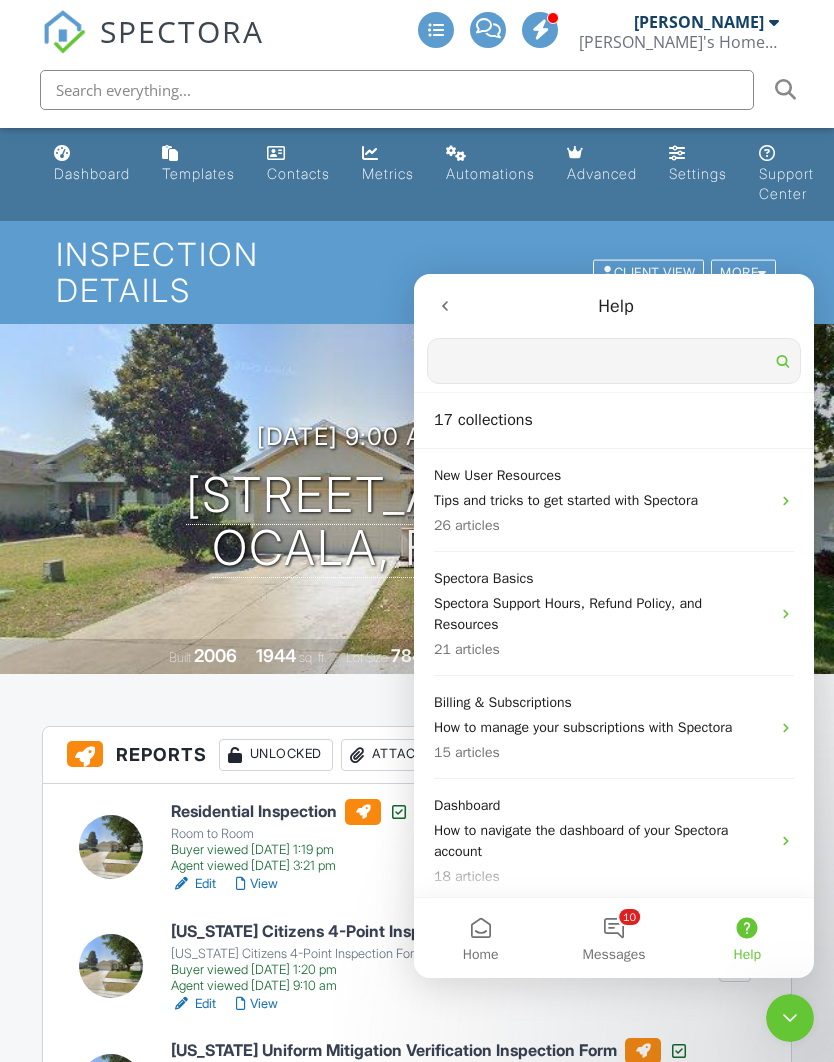 click at bounding box center [614, 361] 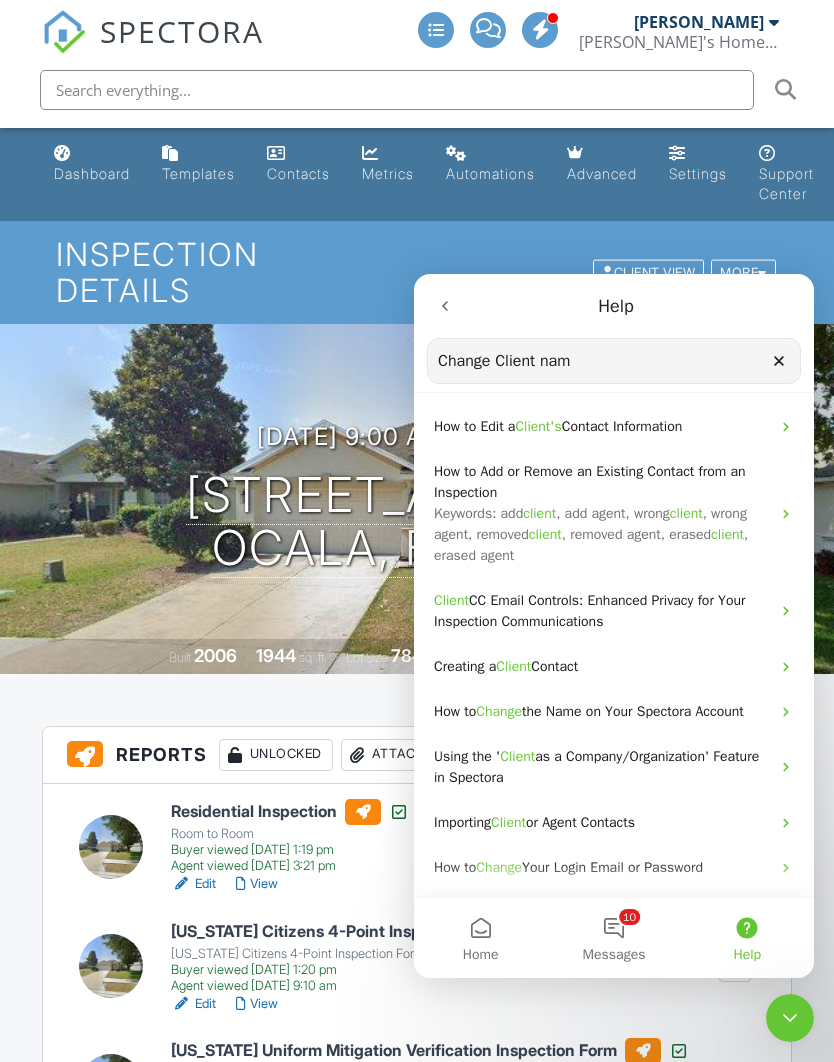 type on "Change Client name" 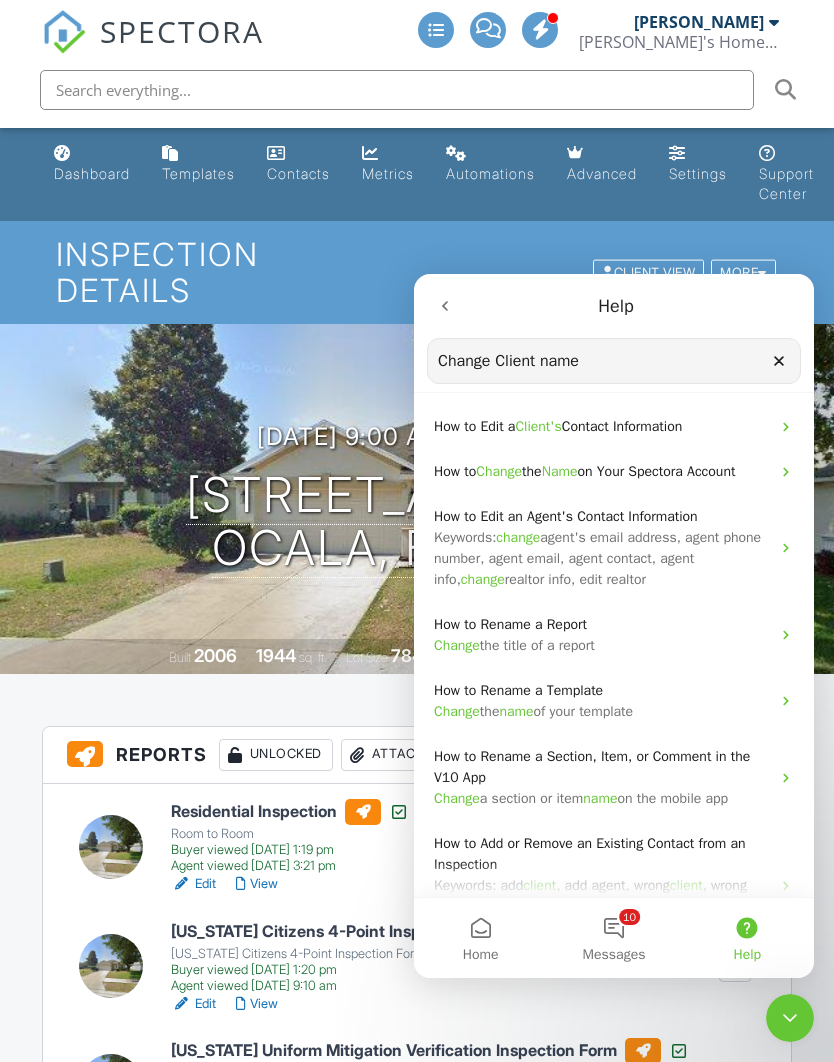 scroll, scrollTop: 0, scrollLeft: 0, axis: both 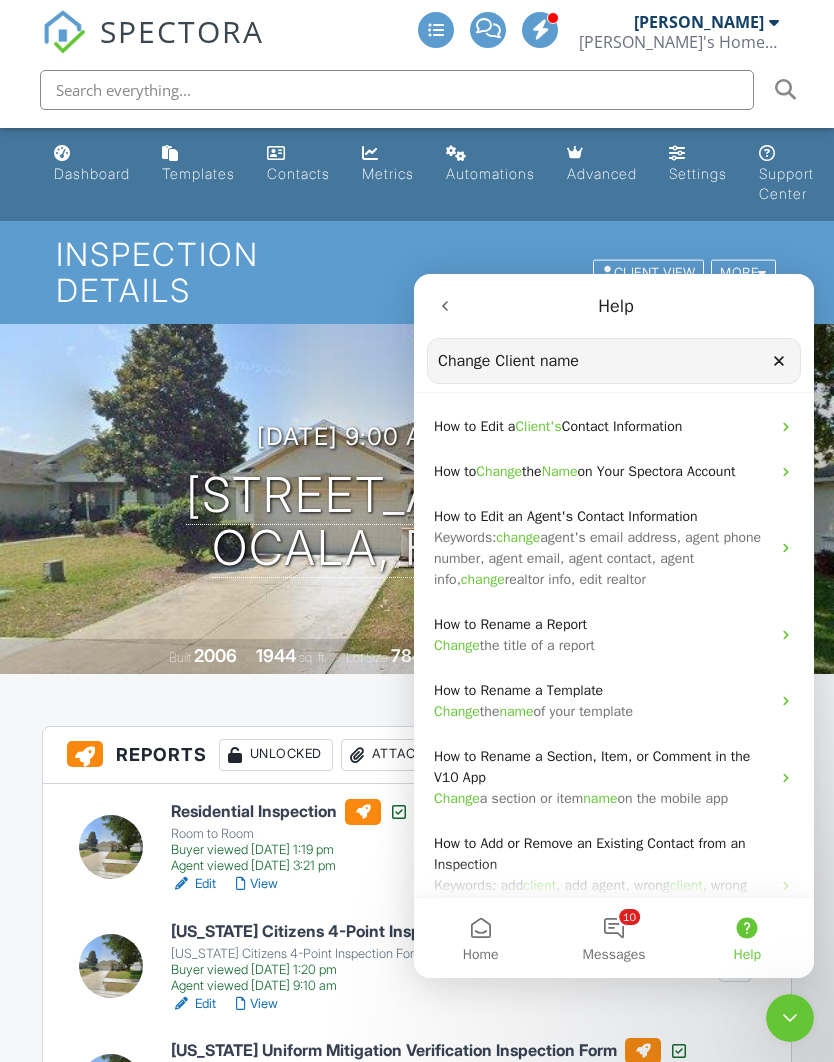 click on "Contact Information" at bounding box center (622, 426) 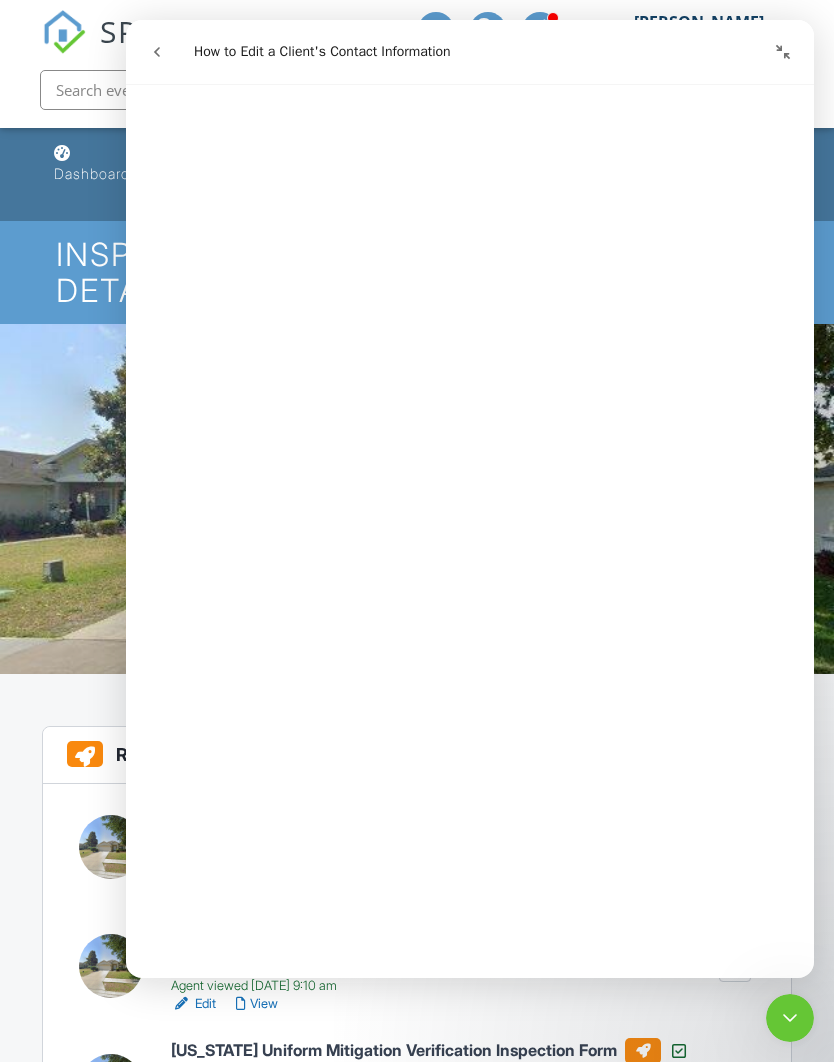 scroll, scrollTop: 3207, scrollLeft: 0, axis: vertical 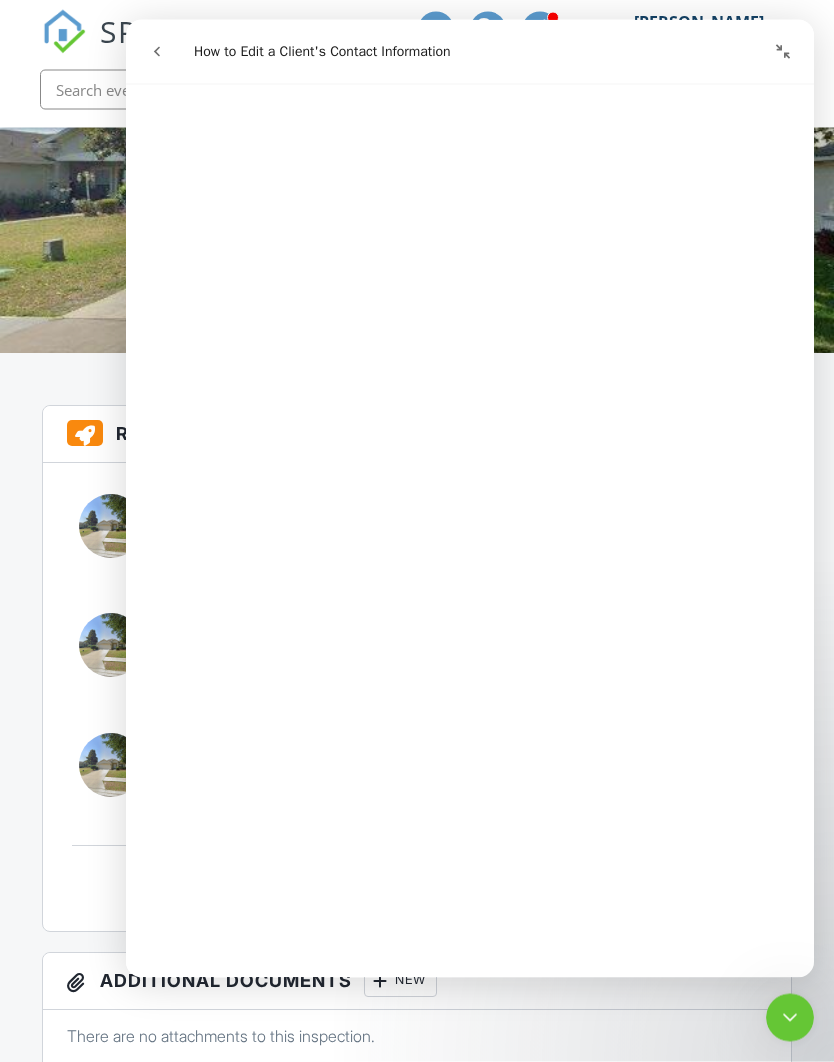 click 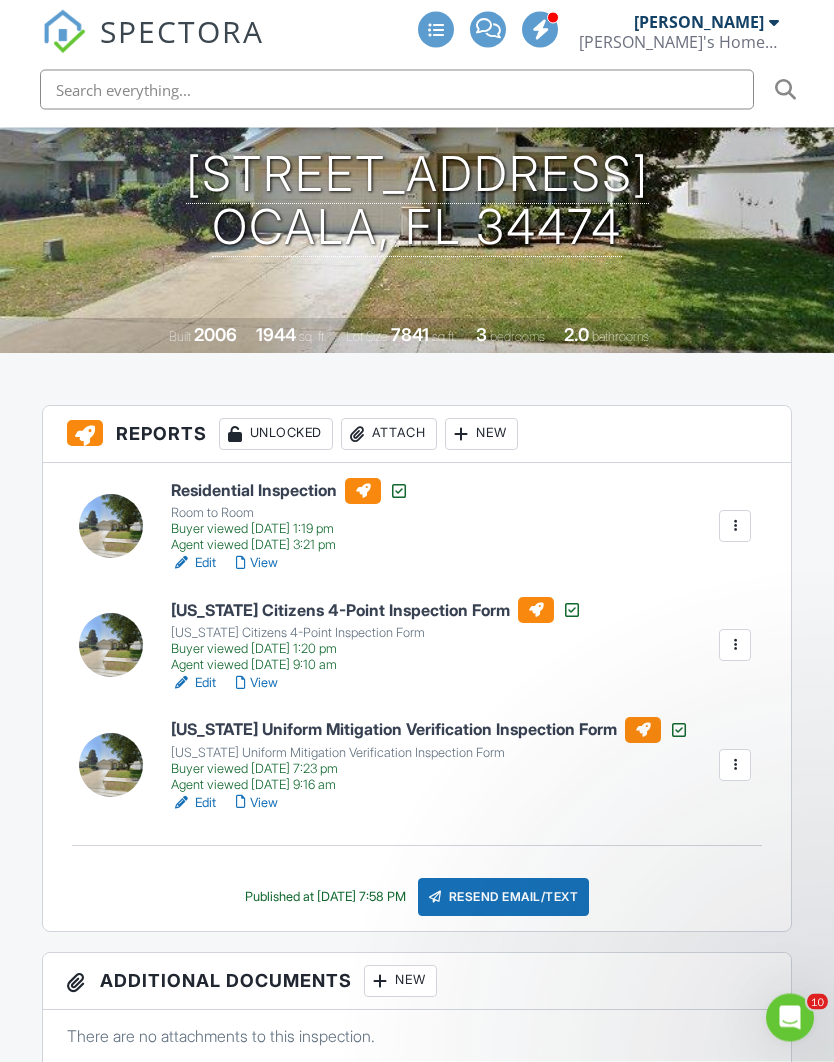scroll, scrollTop: 321, scrollLeft: 0, axis: vertical 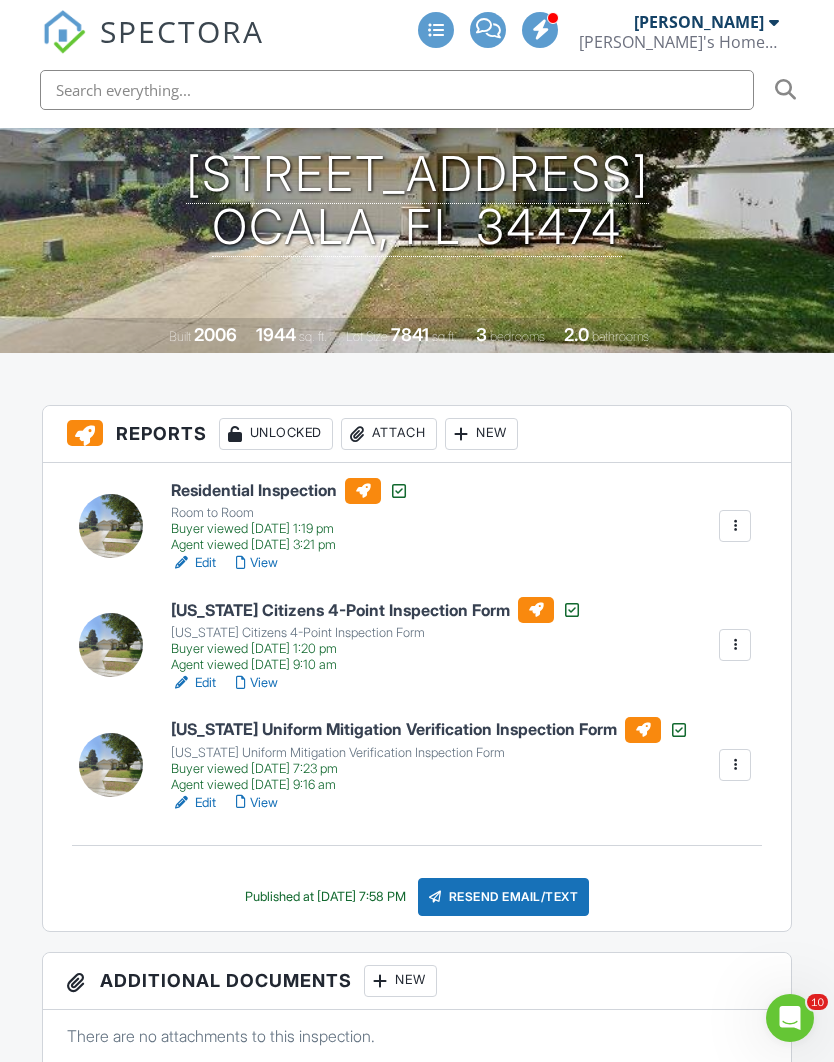 click on "New" at bounding box center [481, 434] 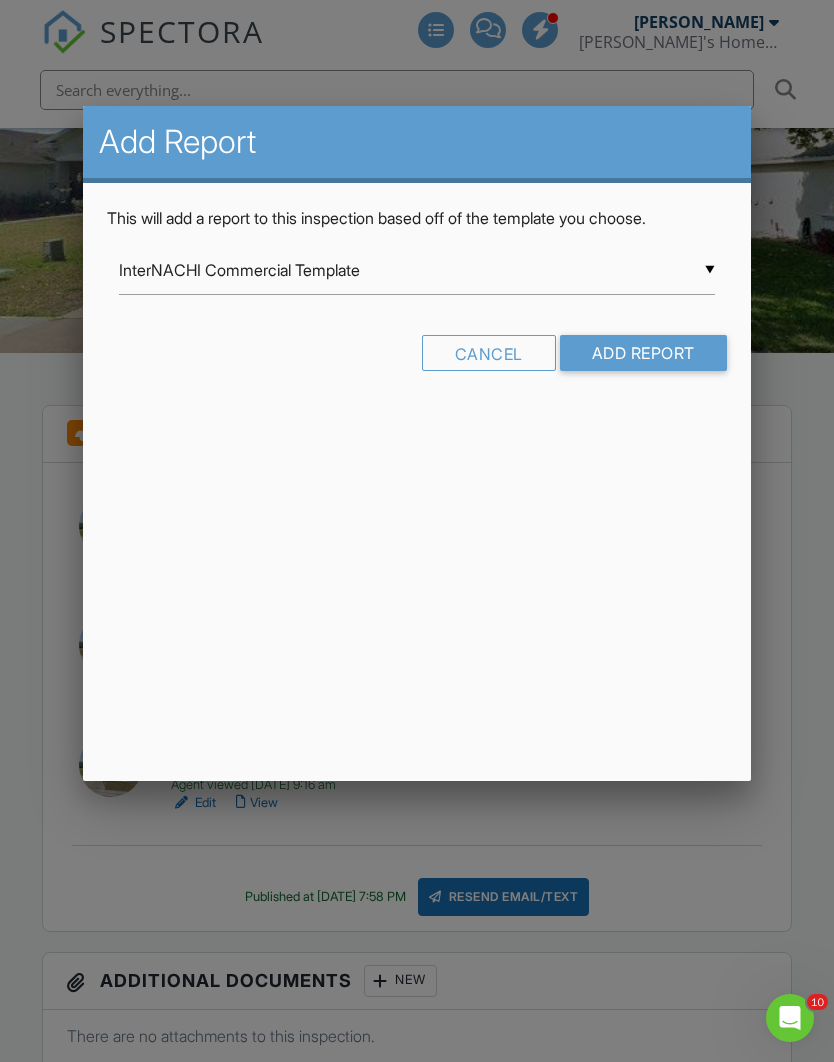 click on "InterNACHI Commercial Template" at bounding box center [416, 270] 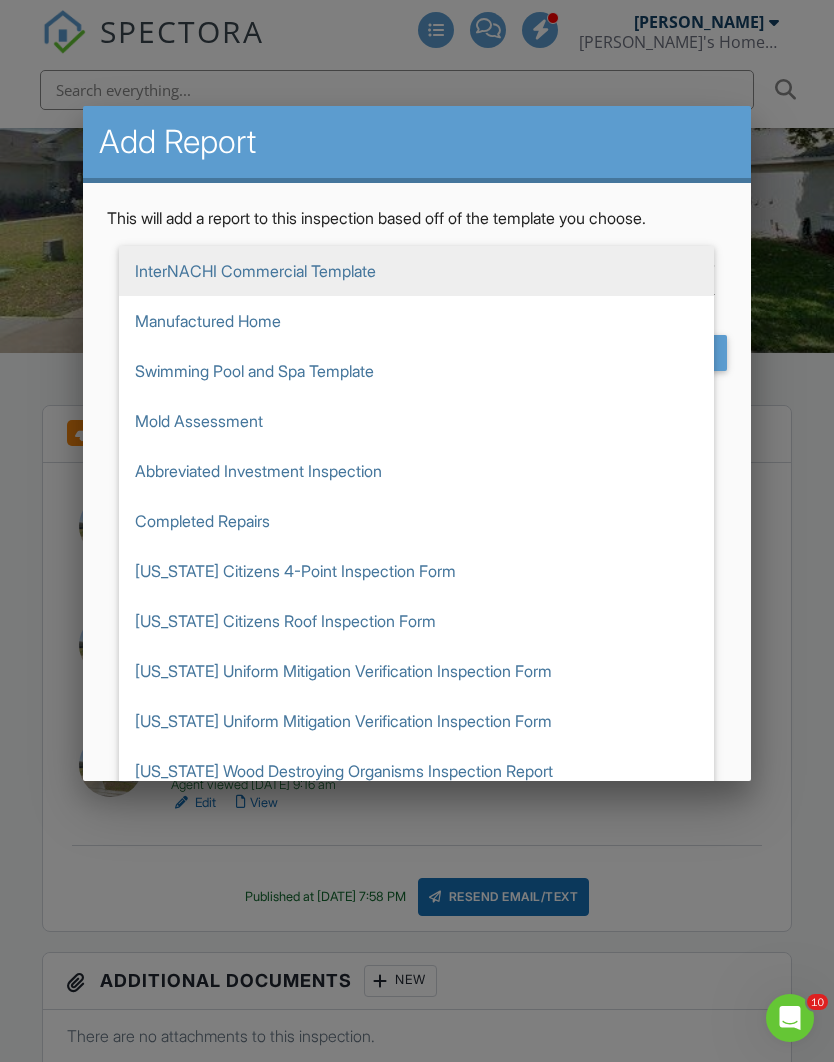click at bounding box center [417, 564] 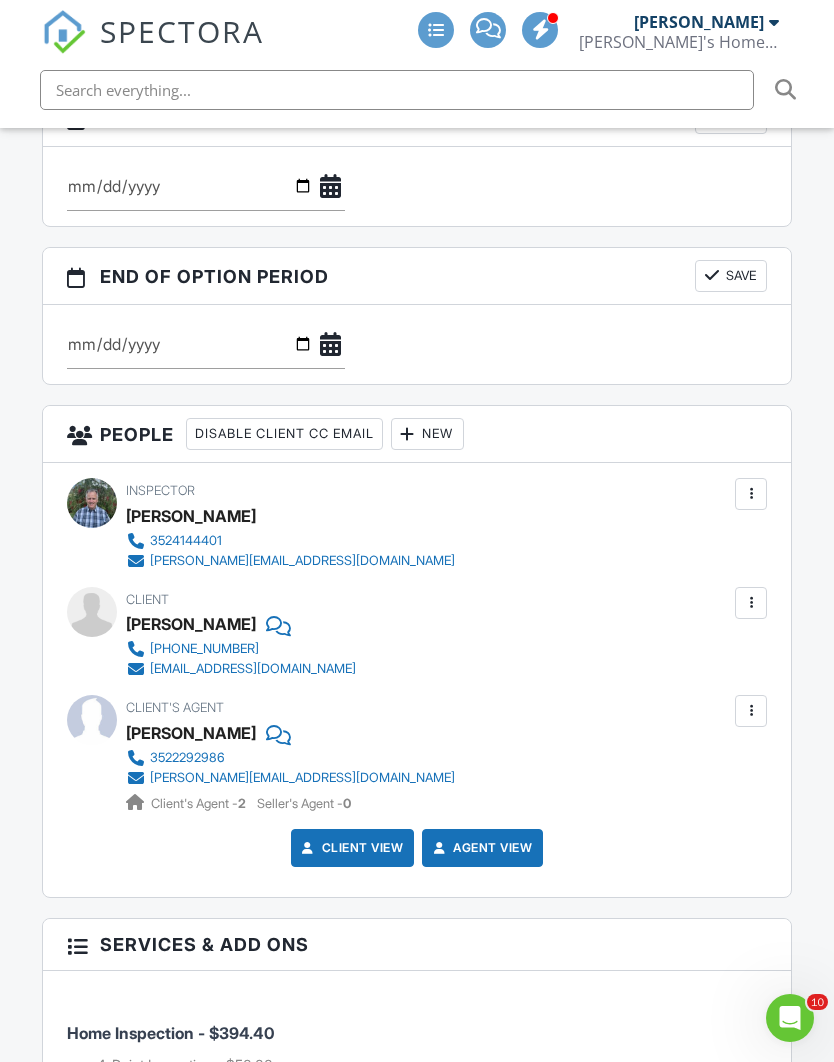 scroll, scrollTop: 2137, scrollLeft: 0, axis: vertical 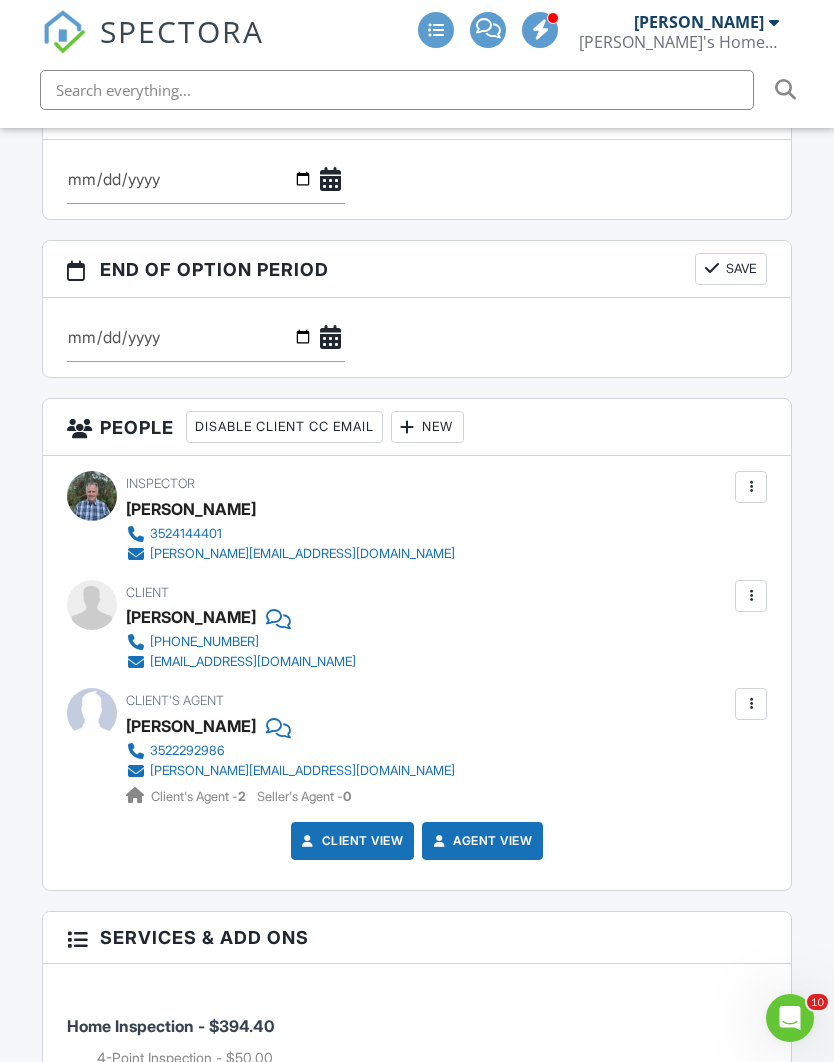 click on "New" at bounding box center (427, 427) 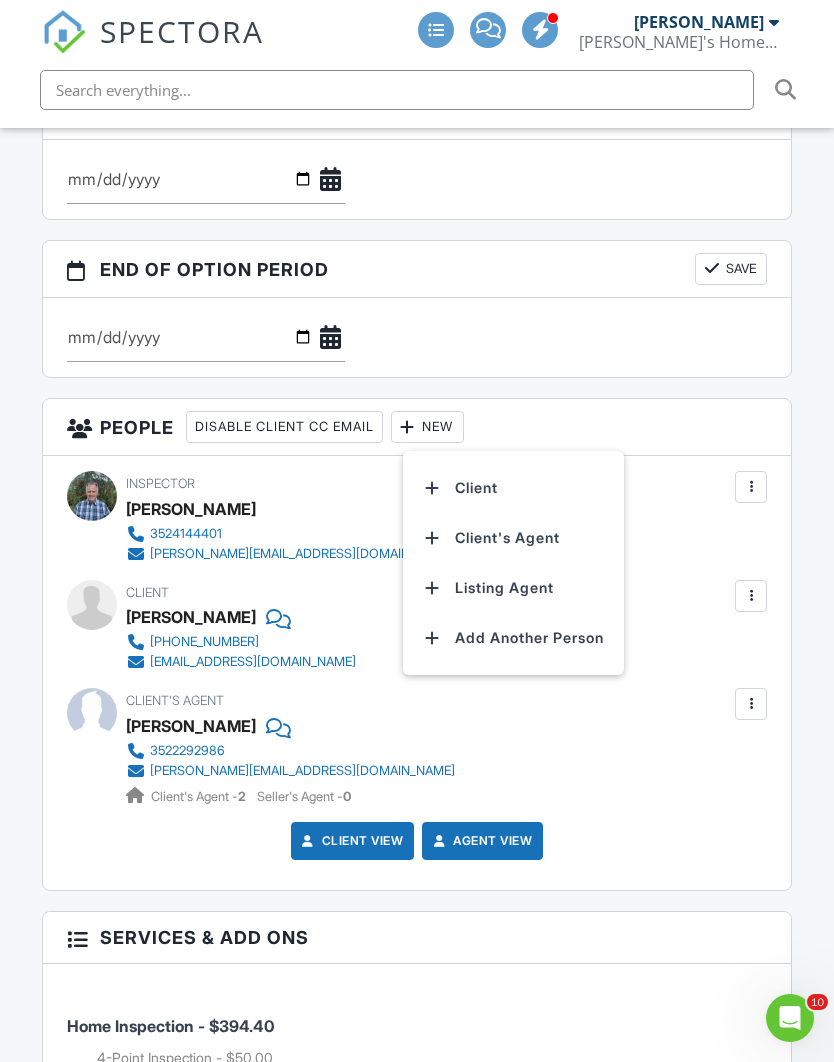 click on "Client" at bounding box center (513, 488) 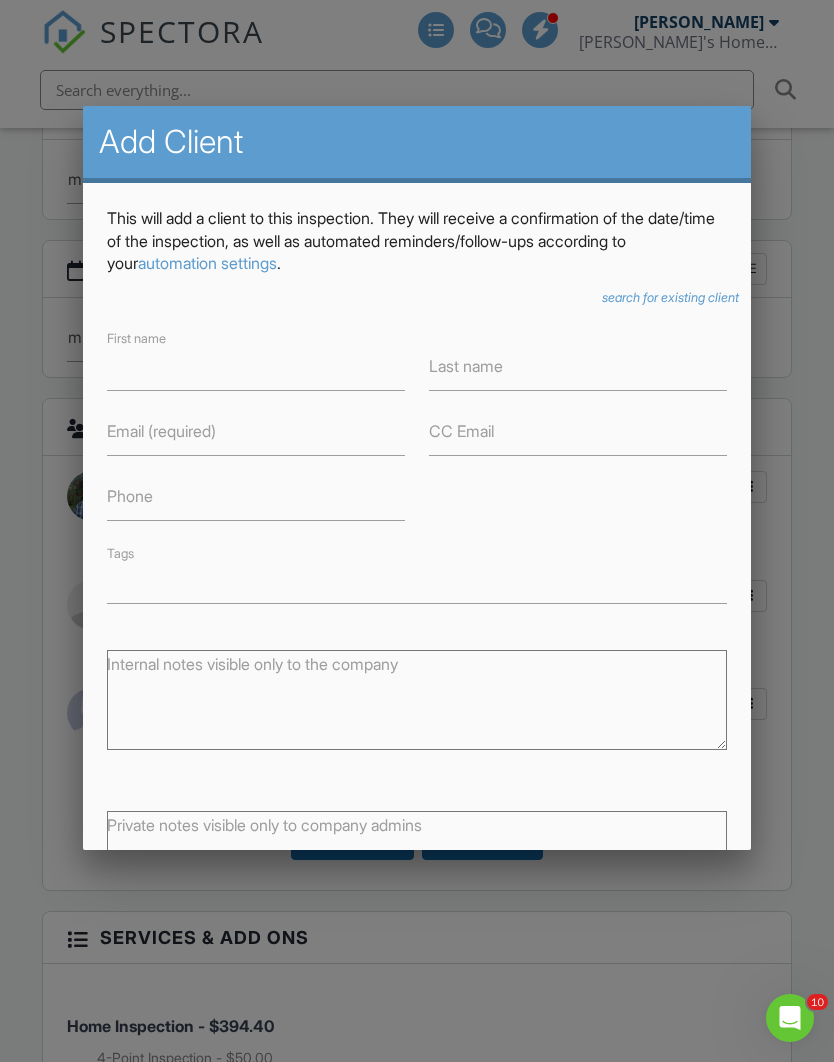 click at bounding box center [417, 564] 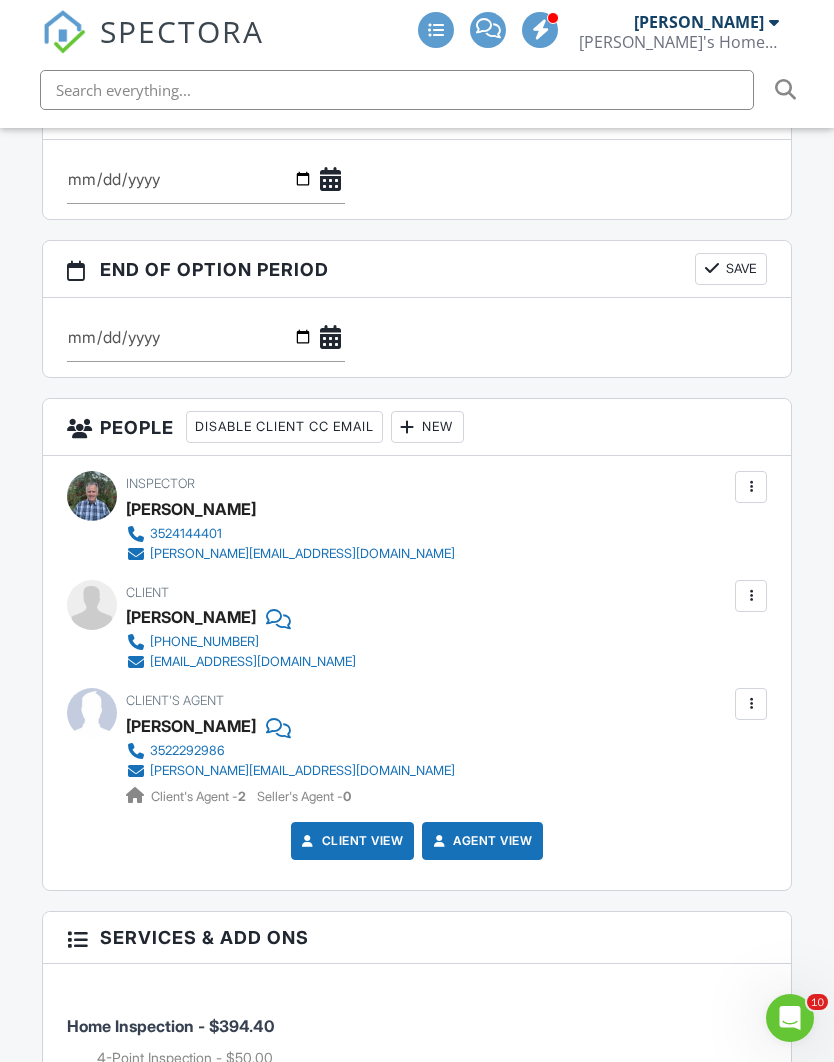 click on "New" at bounding box center (427, 427) 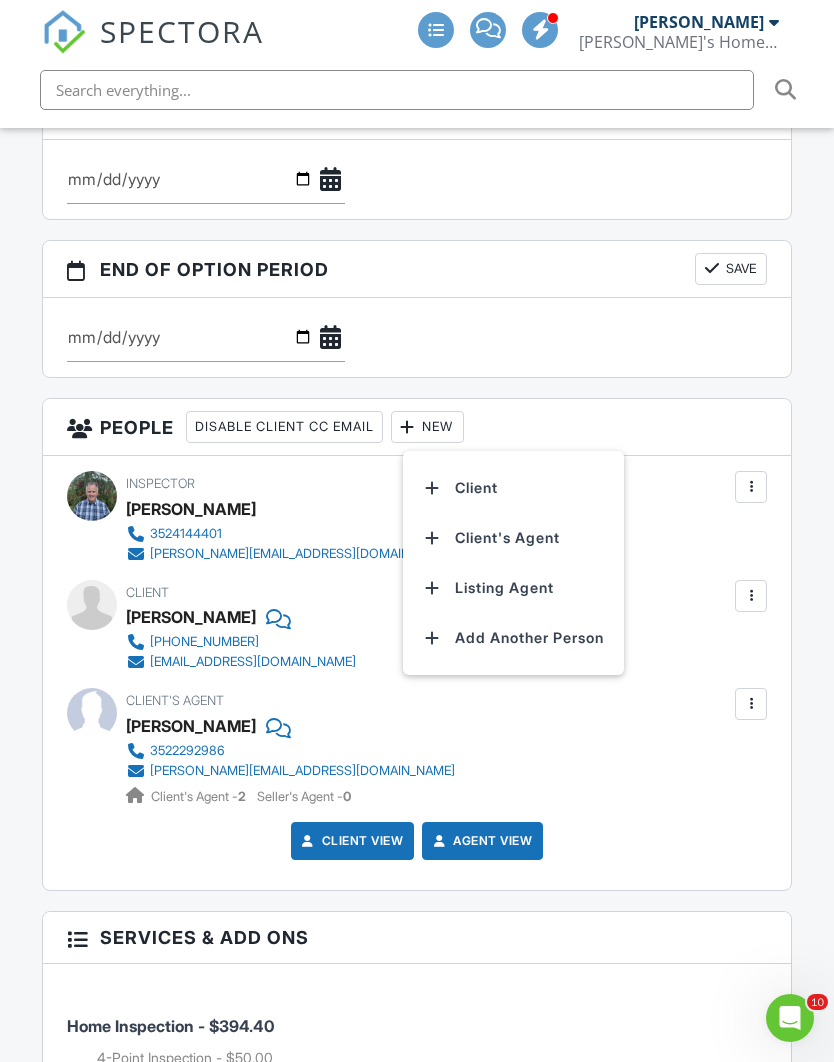 click on "Client" at bounding box center (513, 488) 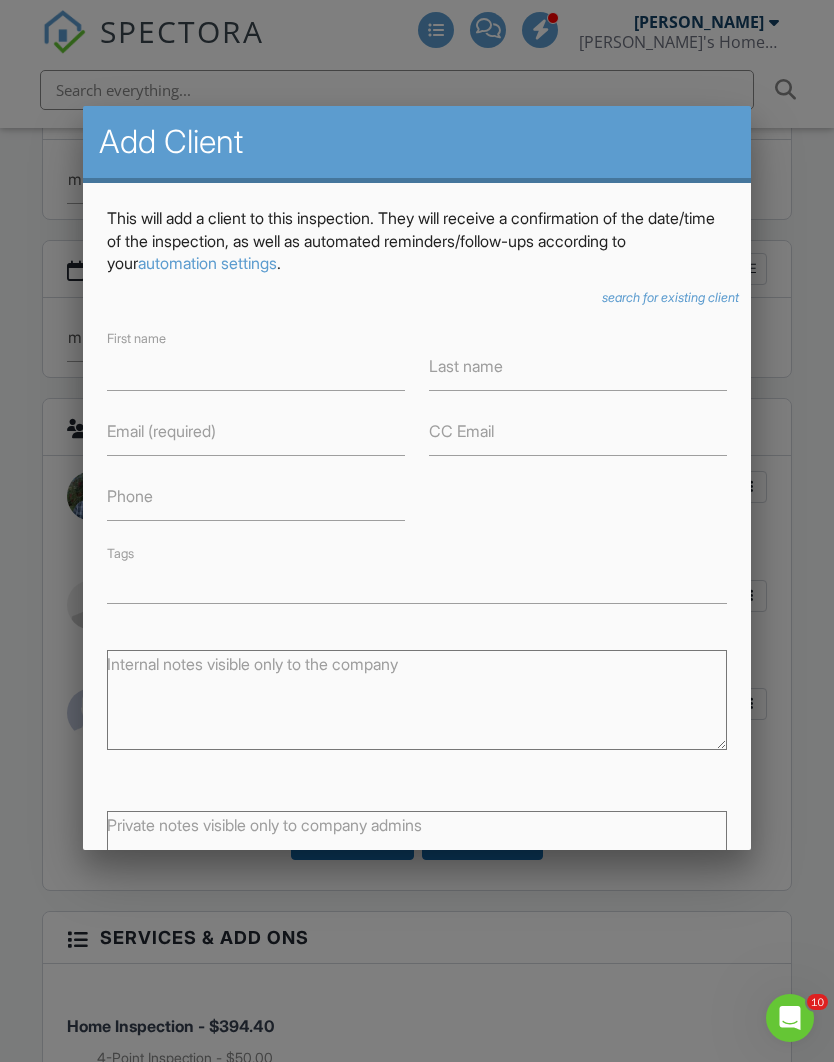 click on "search for existing client" at bounding box center (670, 297) 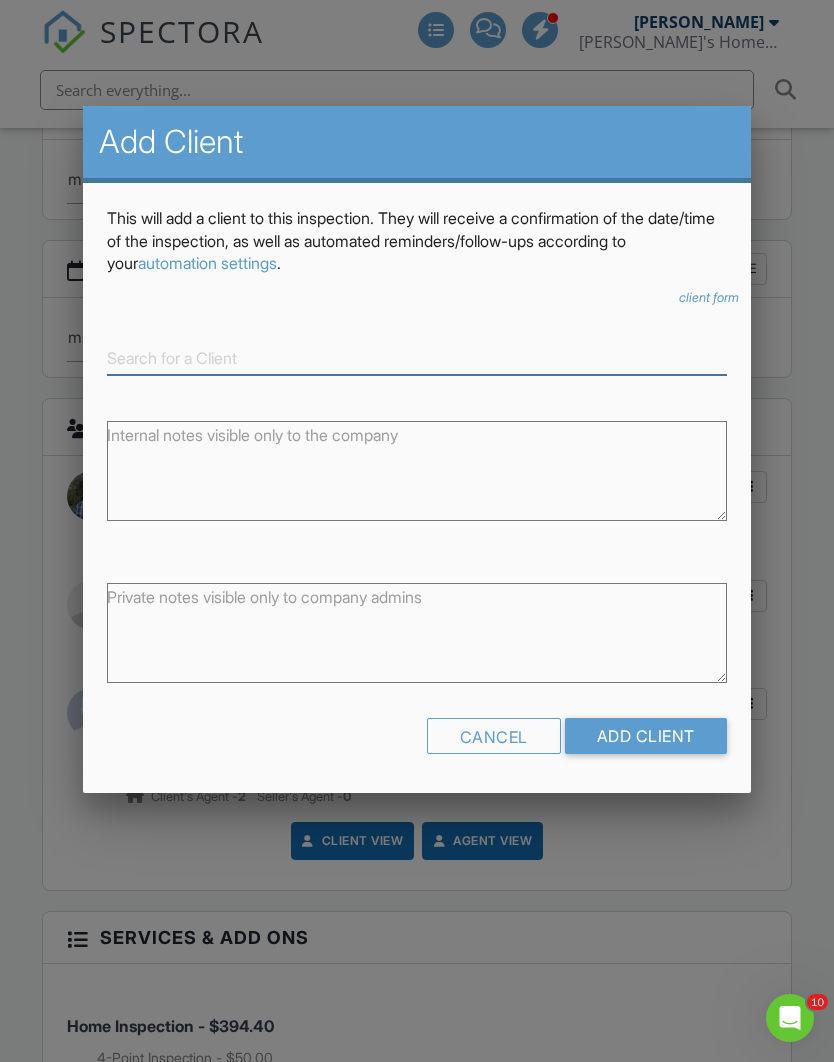 click at bounding box center [416, 358] 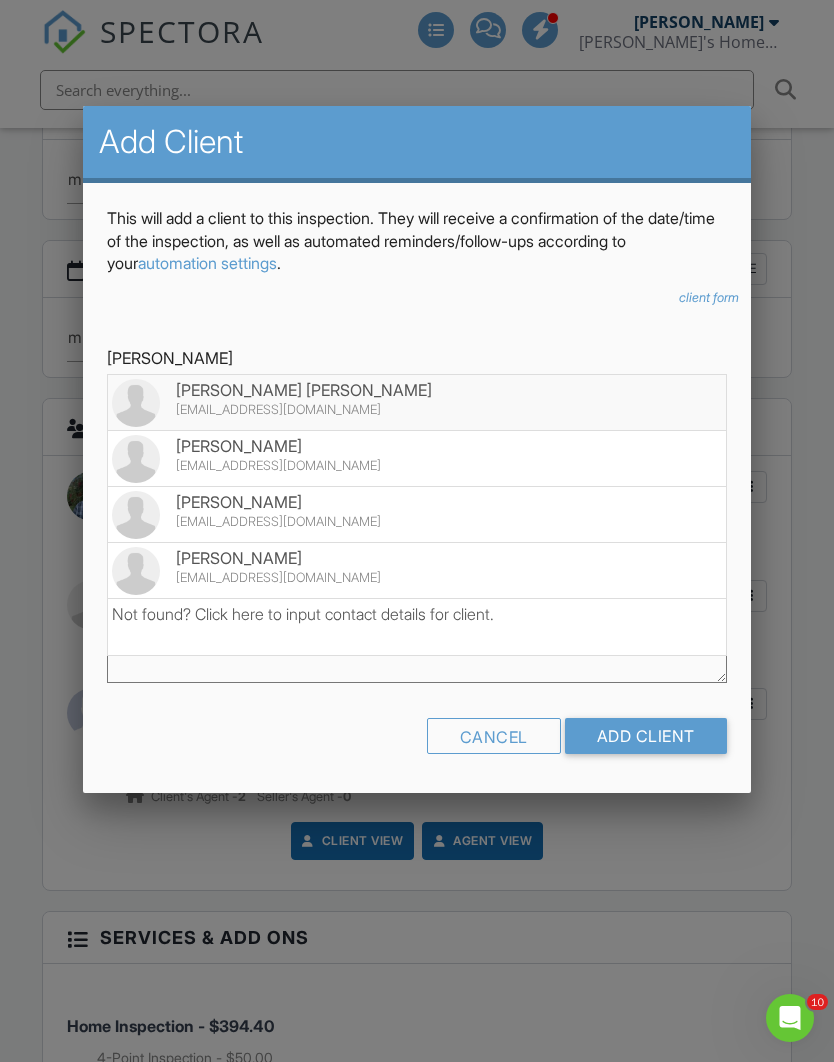 click on "[EMAIL_ADDRESS][DOMAIN_NAME]" at bounding box center (416, 522) 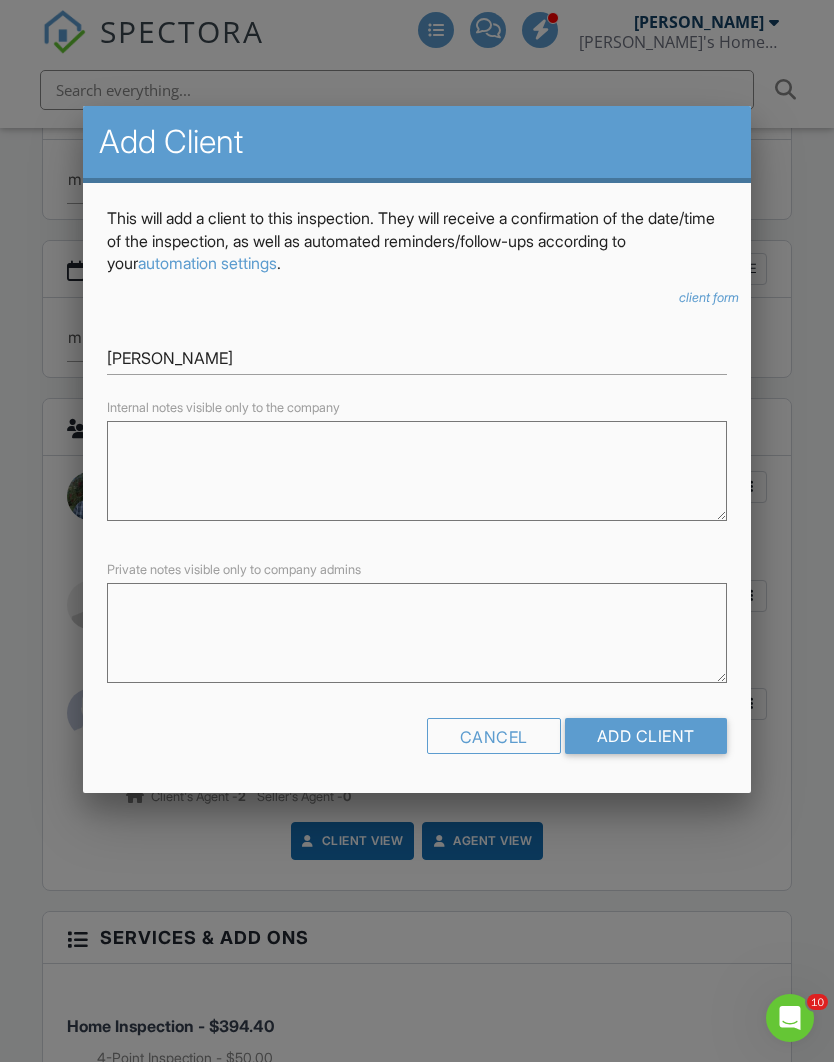 click on "Add Client" at bounding box center (646, 736) 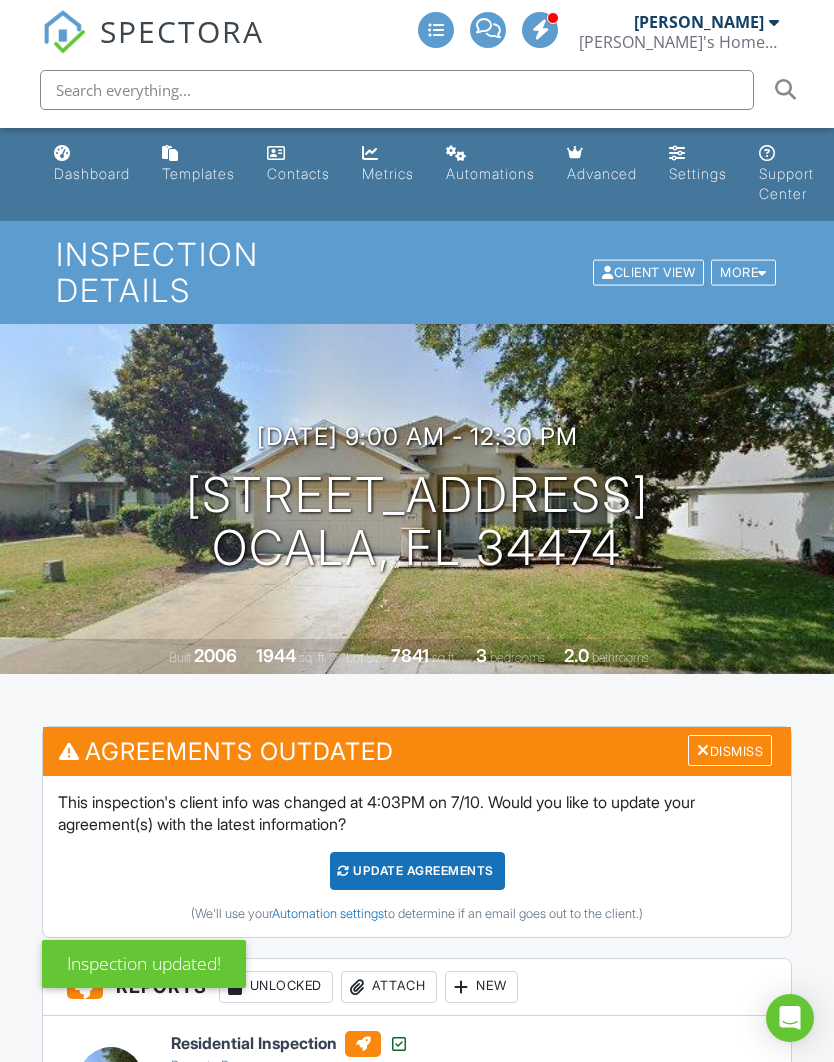 scroll, scrollTop: 54, scrollLeft: 0, axis: vertical 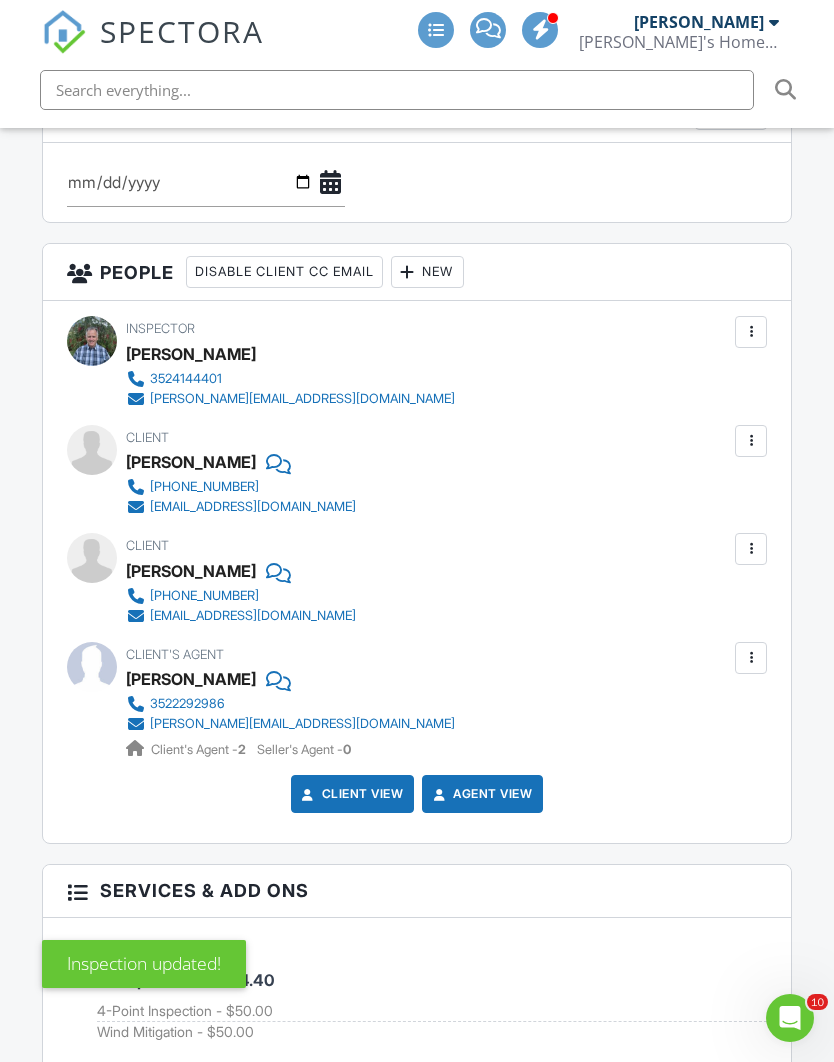 click at bounding box center [751, 441] 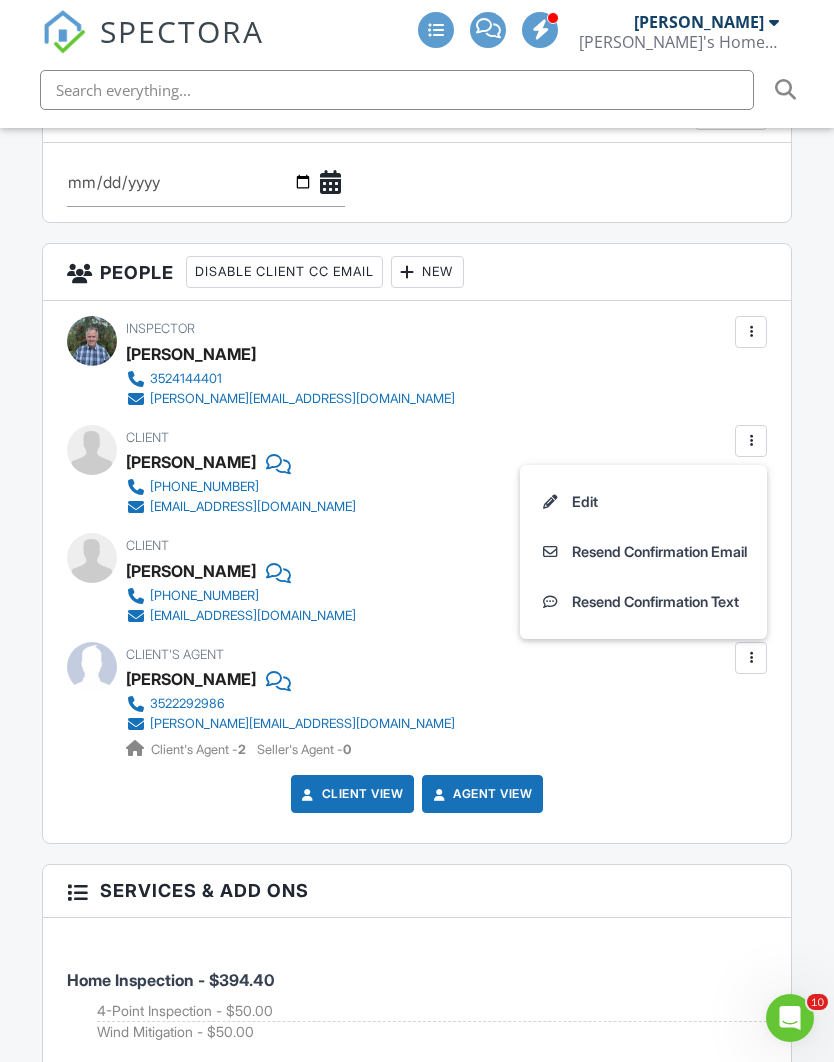 click on "Inspector
Steve Trans
3524144401
steve@homeinspectionsbysteve.com
Make Invisible
Mark As Requested
Remove
Update Client
First name
Fabian
Last name
McCausland
Email (required)
msking_nordia@yahoo.com
CC Email
Phone
321-655-4406
Tags
Internal notes visible only to the company
Private notes visible only to company admins
Cancel
Save
Confirm client deletion
This will remove the client from this inspection. All email reminders and follow-ups will be removed as well. Note that this is only an option before publishing a report.
Cancel
Remove Client
Client
Fabian McCausland
321-655-4406
msking_nordia@yahoo.com
Edit
Resend Confirmation Email" at bounding box center [417, 572] 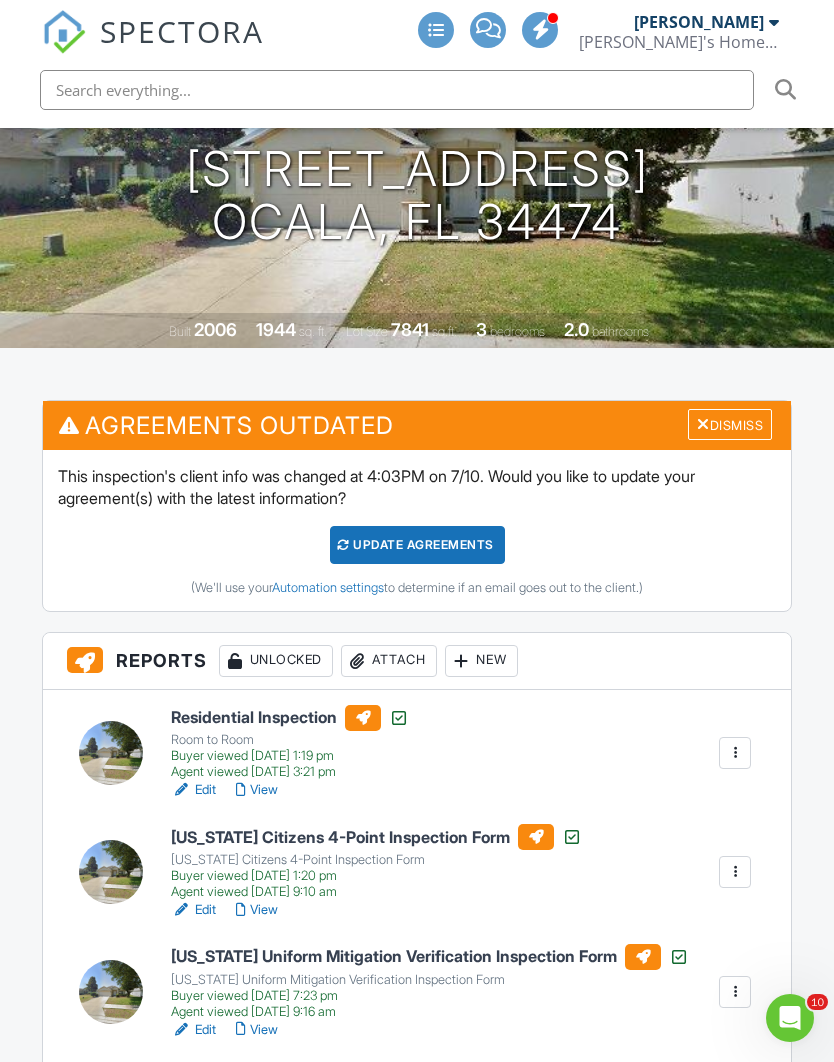 scroll, scrollTop: 325, scrollLeft: 0, axis: vertical 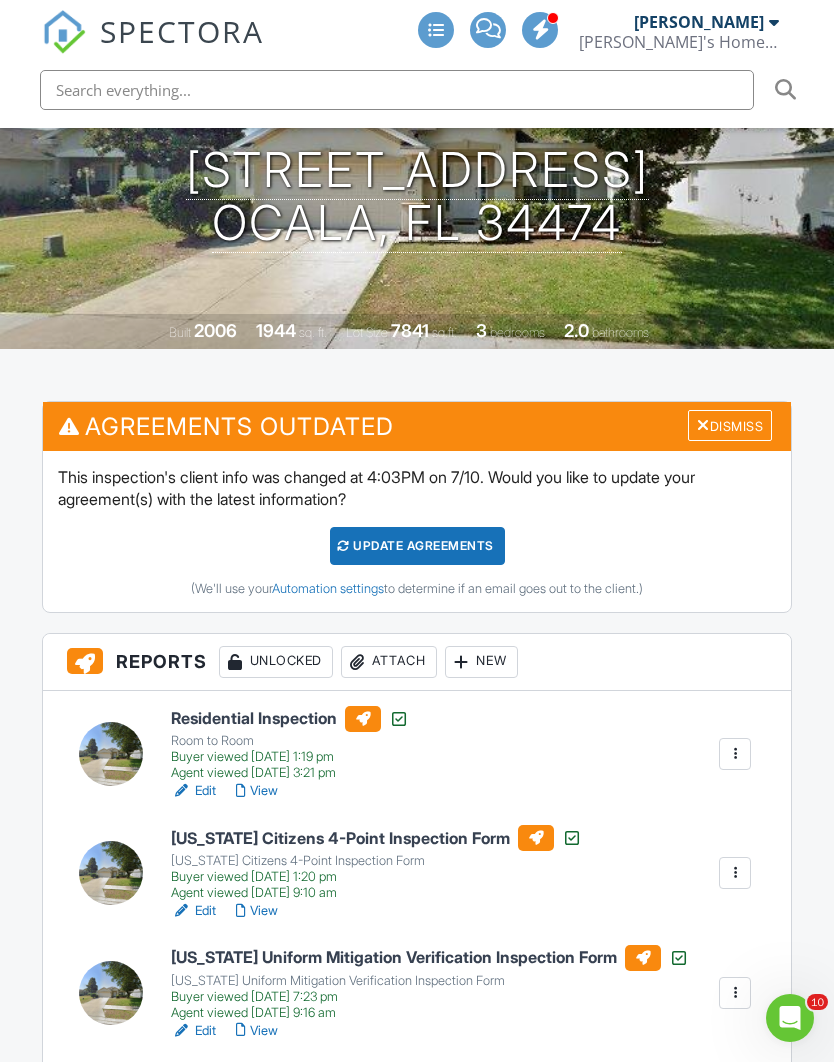 click on "Dismiss" at bounding box center (730, 425) 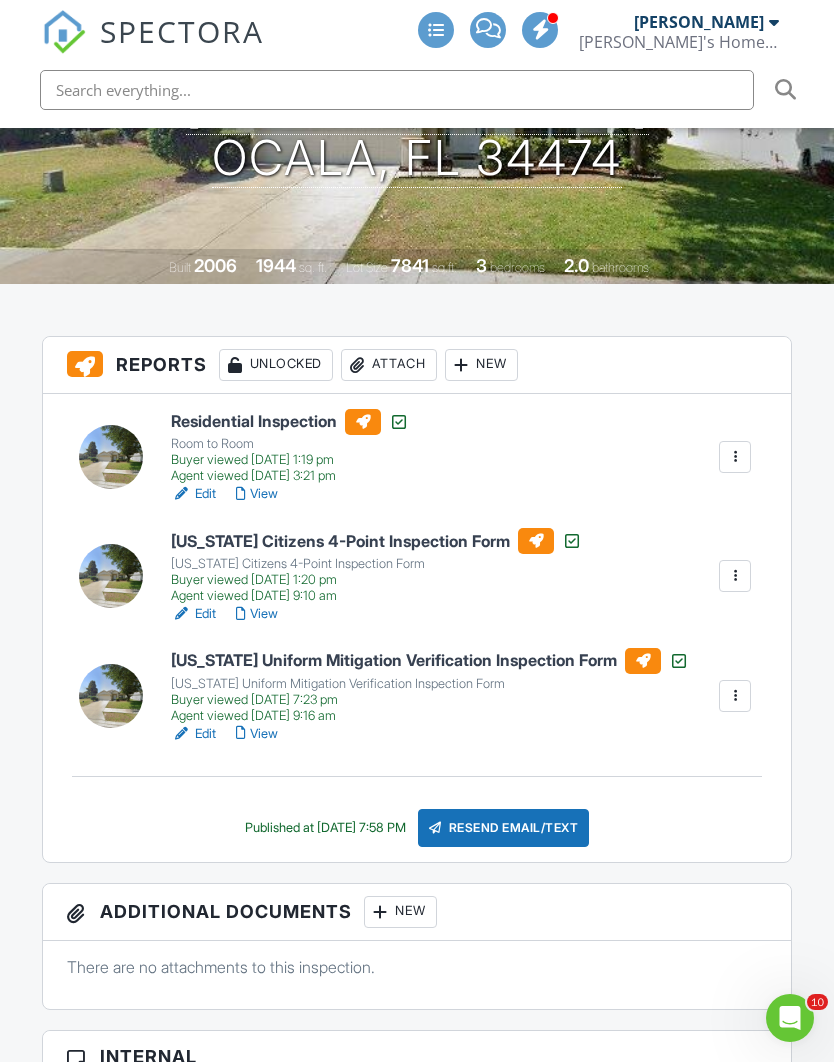 scroll, scrollTop: 385, scrollLeft: 0, axis: vertical 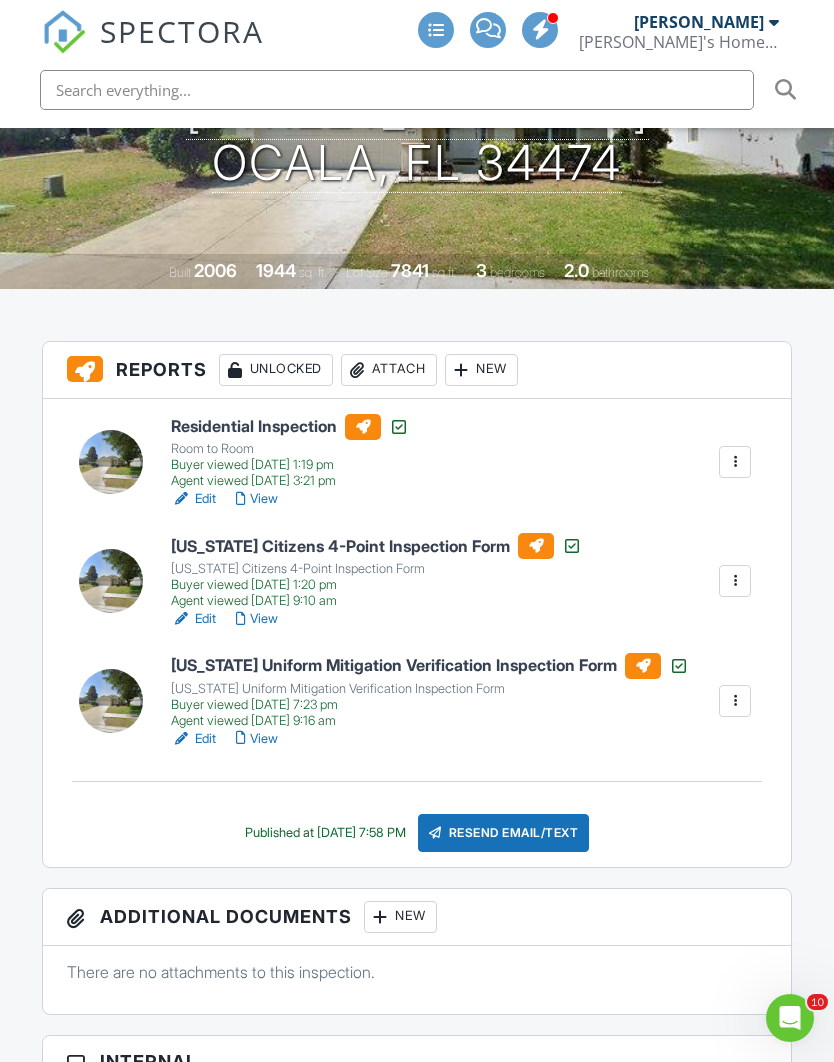 click on "View" at bounding box center [257, 499] 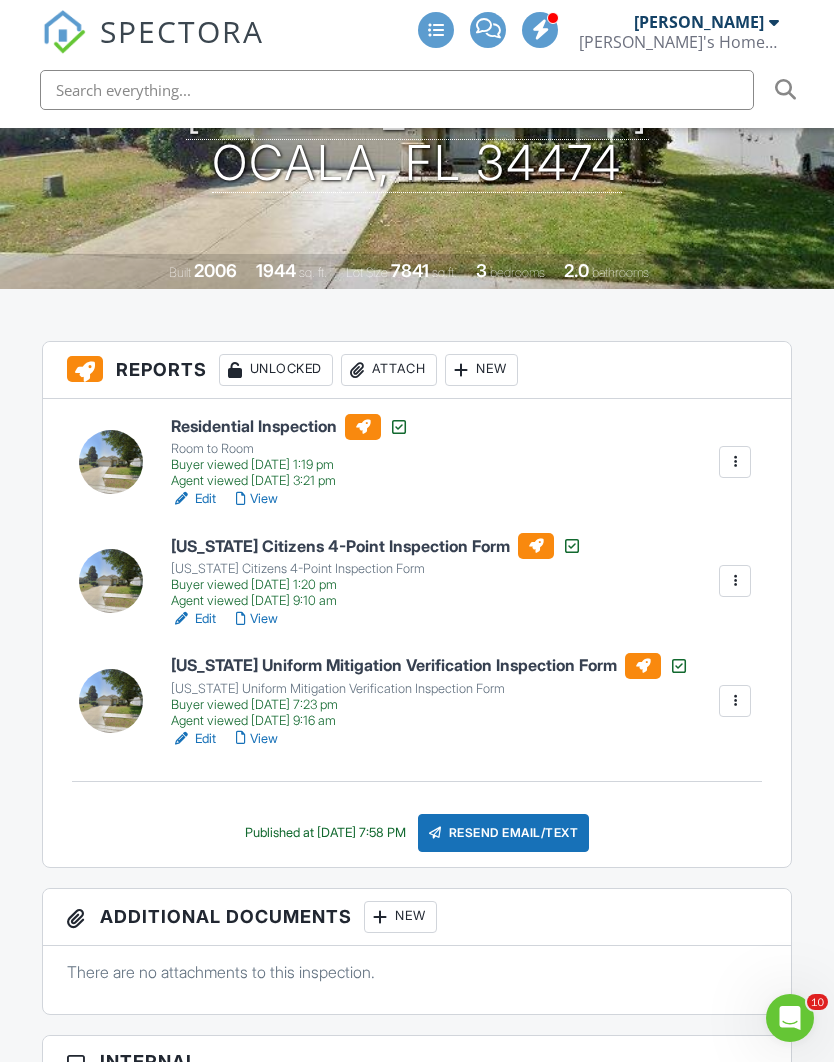 click on "View" at bounding box center [257, 619] 